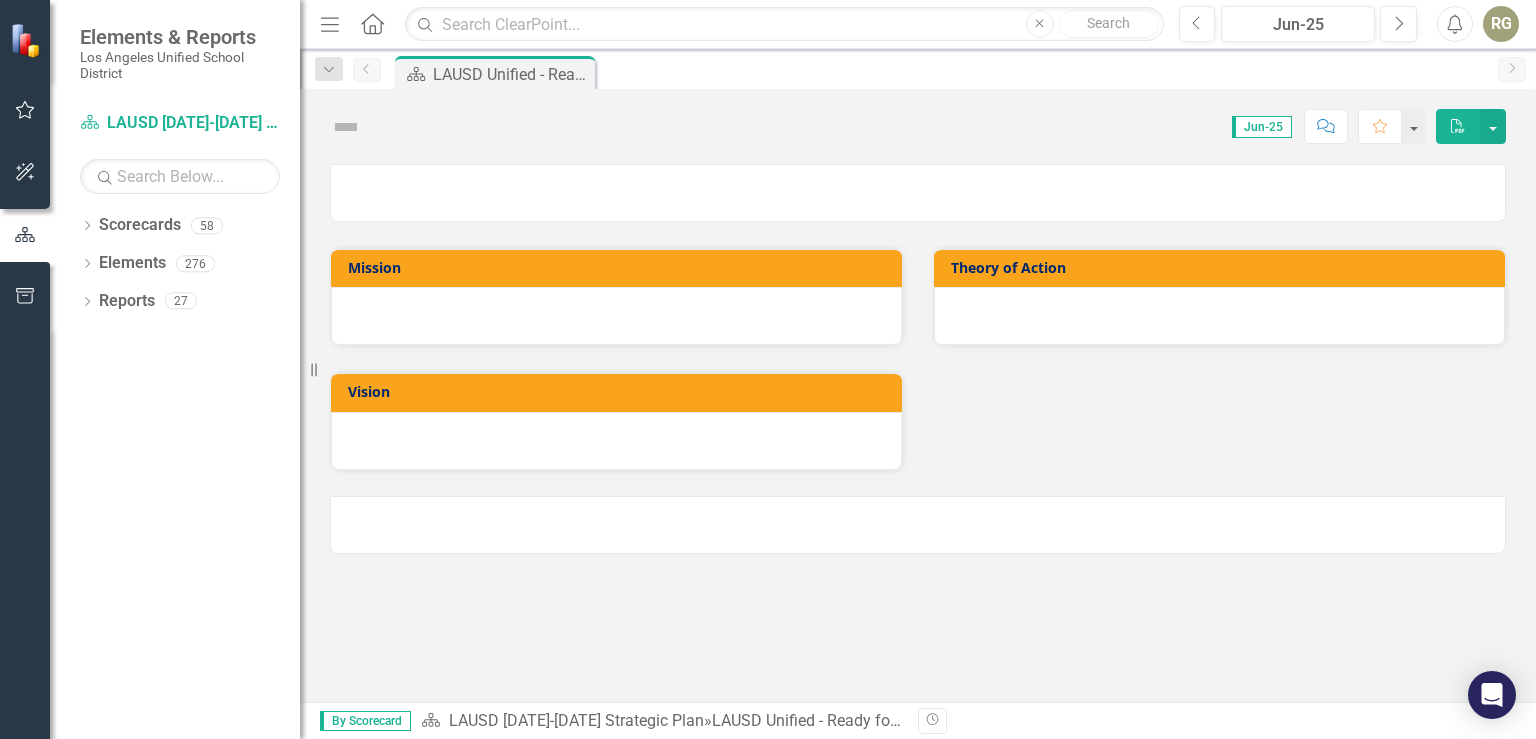 scroll, scrollTop: 0, scrollLeft: 0, axis: both 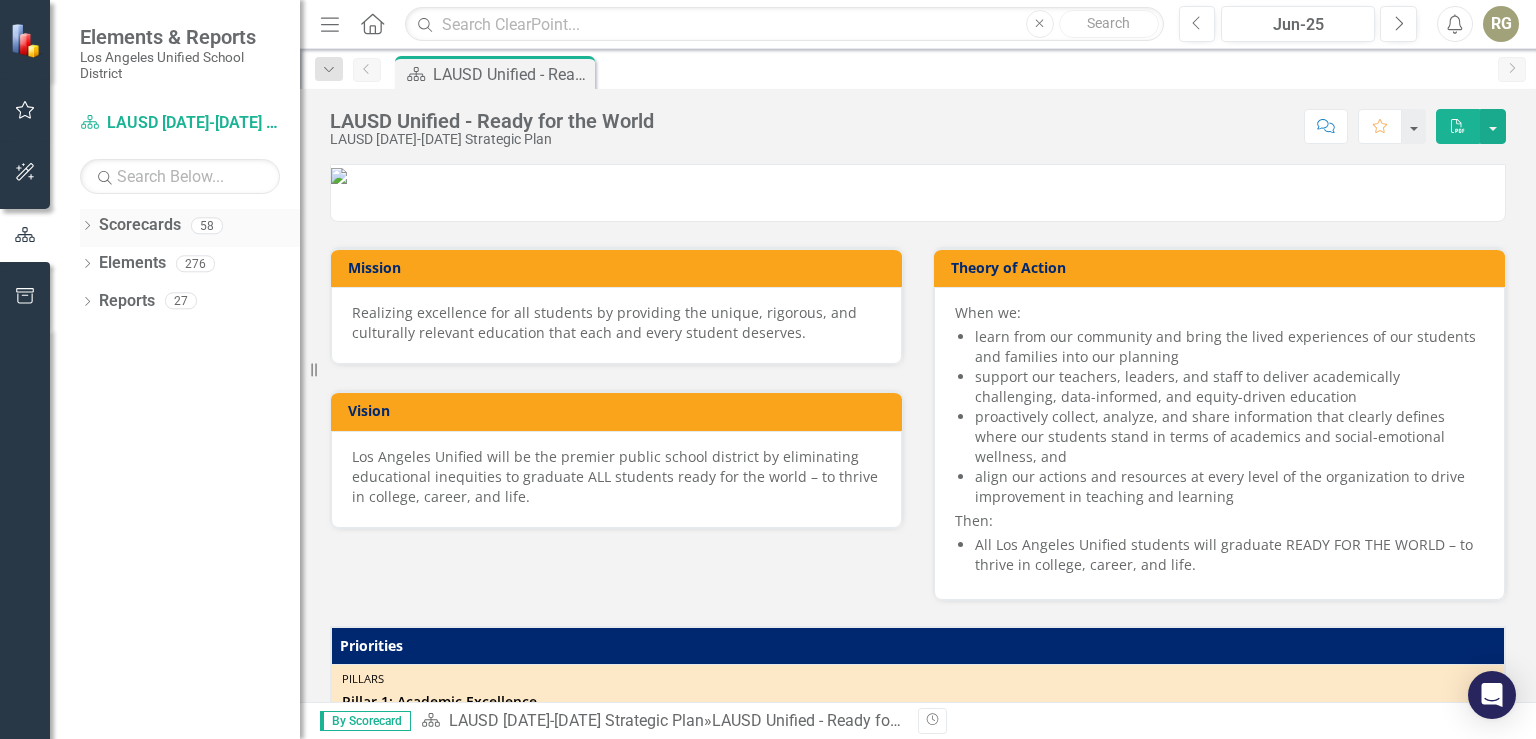 click on "Dropdown" 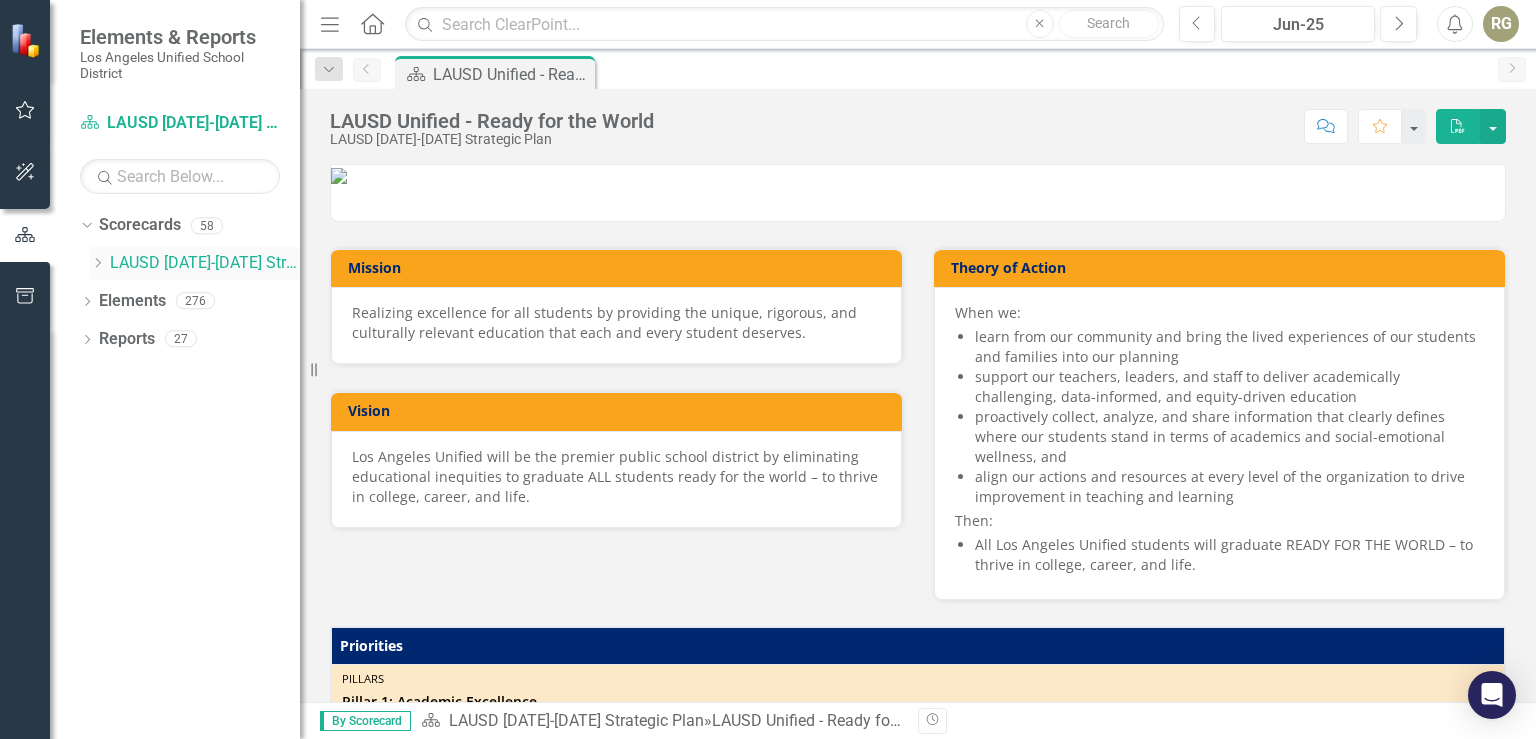 click on "Dropdown" 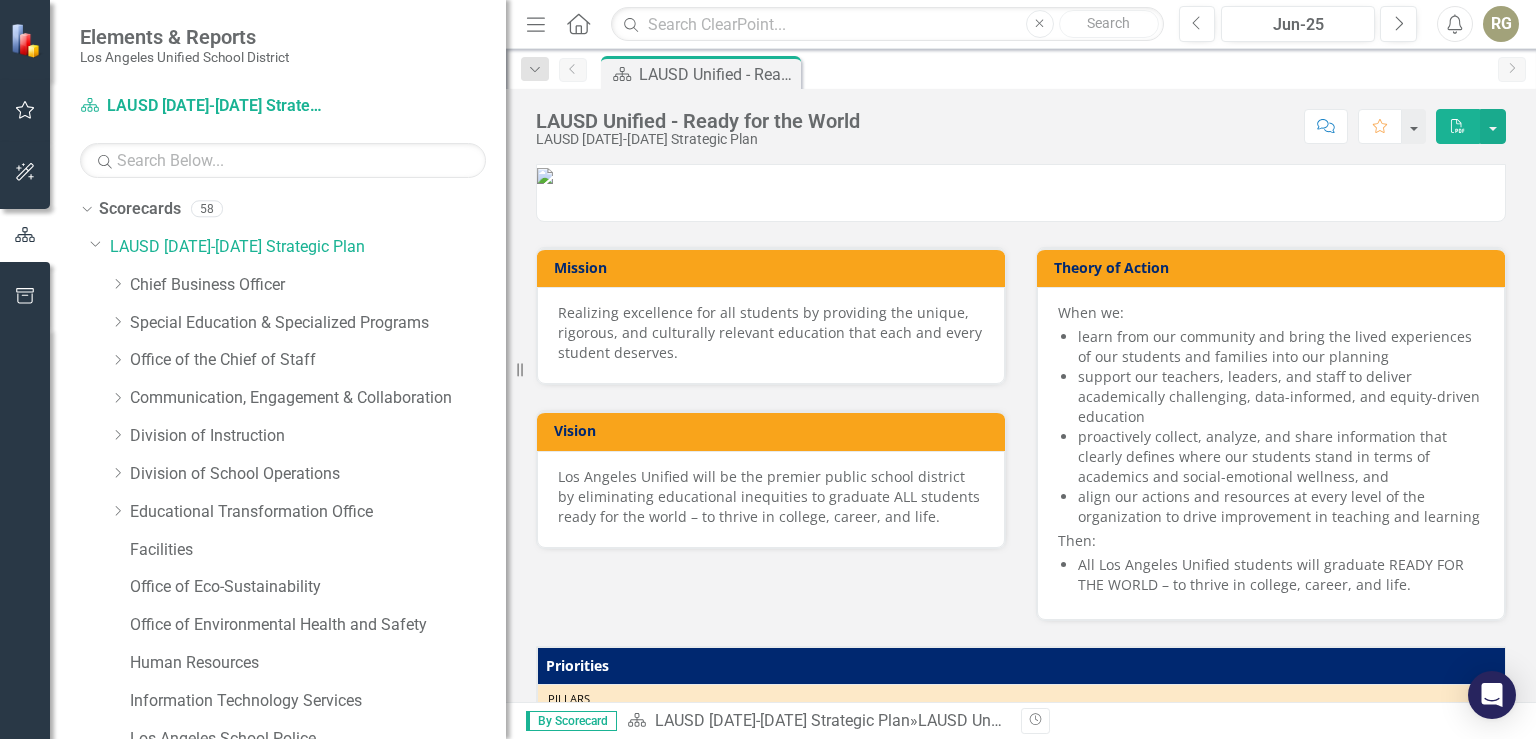 drag, startPoint x: 310, startPoint y: 364, endPoint x: 506, endPoint y: 377, distance: 196.43065 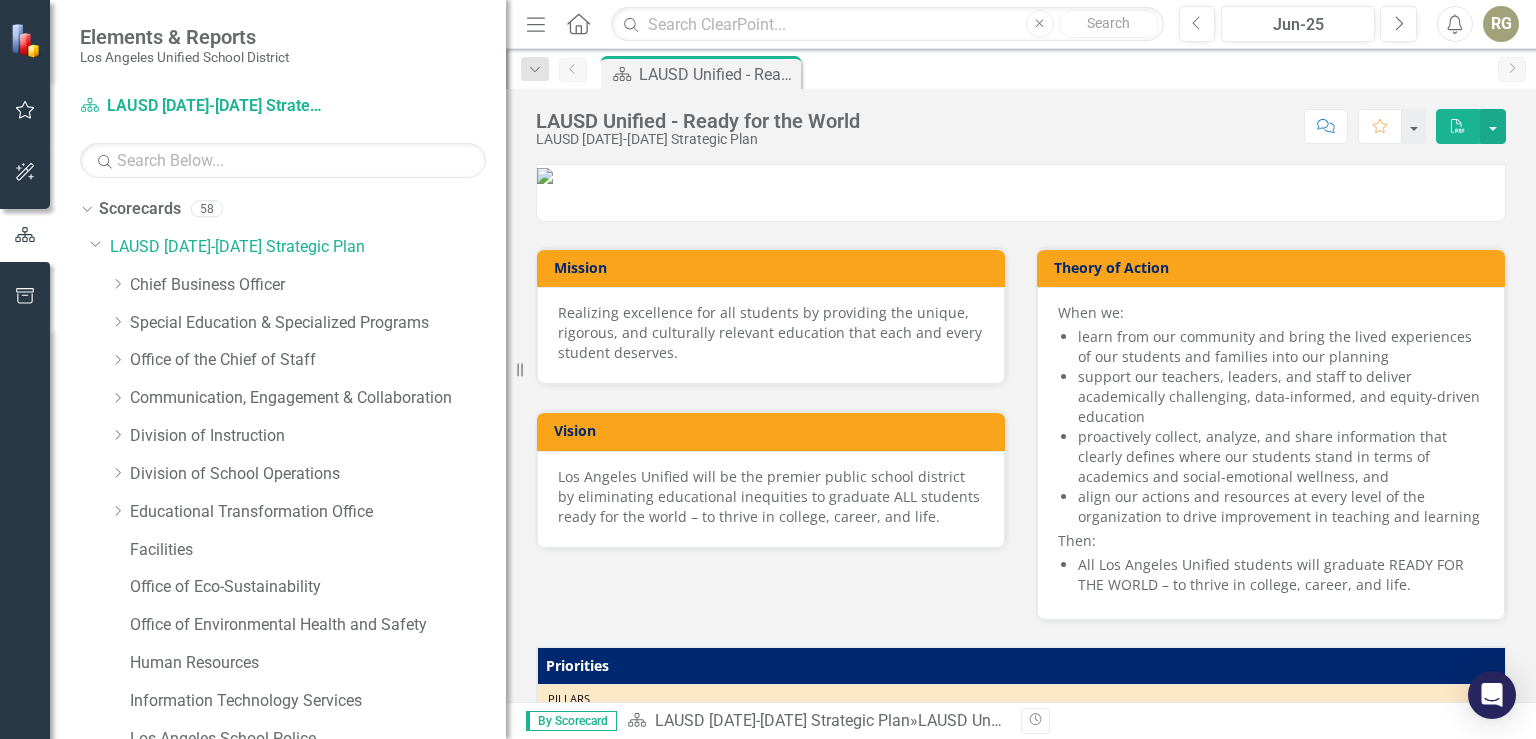 click on "Elements & Reports [GEOGRAPHIC_DATA] Unified School District Scorecard LAUSD [DATE]-[DATE] Strategic Plan Search Dropdown Scorecards 58 Dropdown LAUSD [DATE]-[DATE] Strategic Plan Dropdown Chief Business Officer Budget Services Procurement Services Division Risk Management Dropdown Special Education & Specialized Programs Access, Equity, and Acceleration Division of Special Education Federal and State Programs Gifted/Talented Programs Multilingual Multicultural Education Department Student Integration Services Dropdown Office of the Chief of Staff Charter Schools Division Equitable School Performance Office Local Control Accountability Plan Office of Data and Accountability Strategic Data and Evaluation Branch Strategic Enrollment and Program Planning Office Dropdown Communication, Engagement & Collaboration Office of Communications and Media Relations Office of Student, Family and Community Engagement (SFACE) Office of Development and Civic Engagement Student Empowerment Unit Dropdown Division of Instruction Dropdown 276" at bounding box center [253, 369] 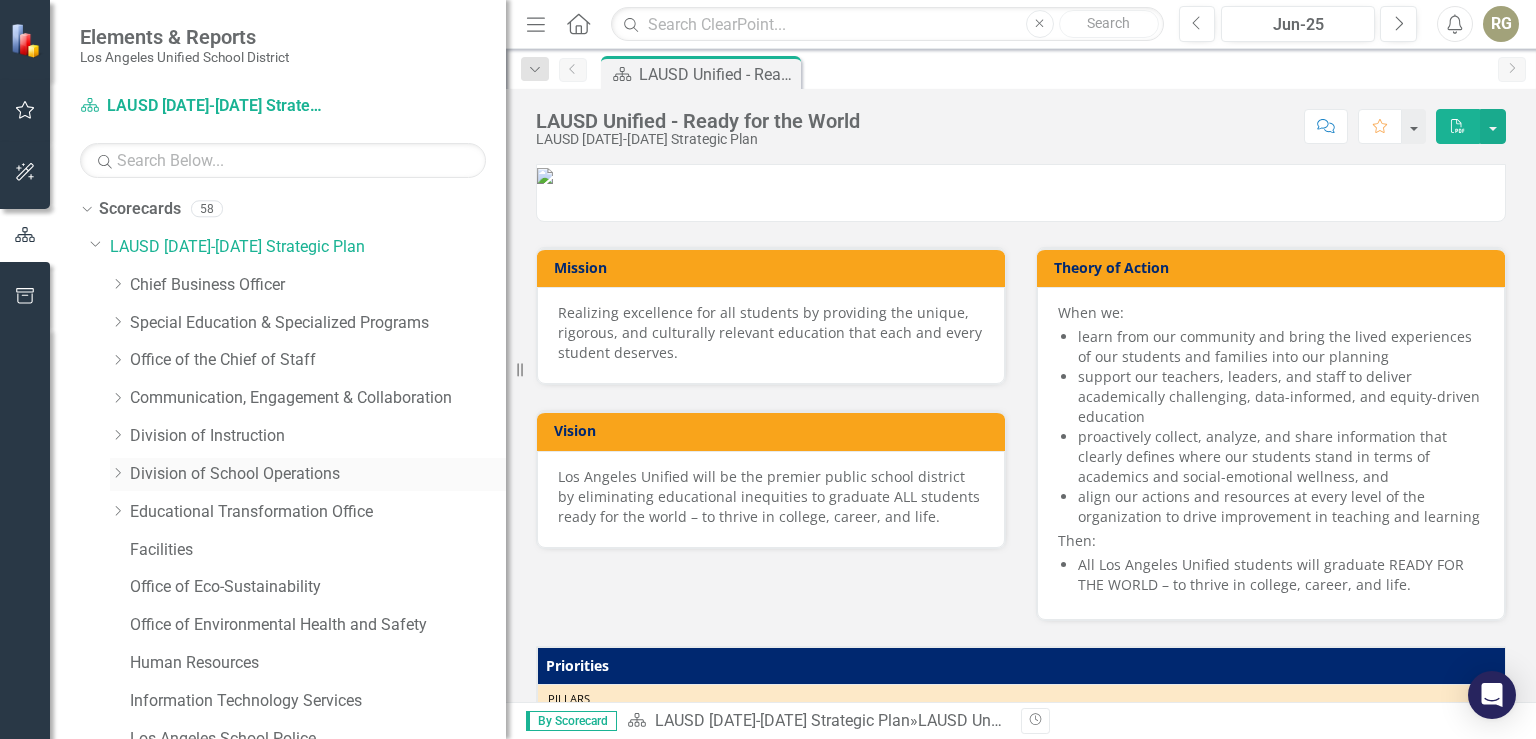 click on "Dropdown" 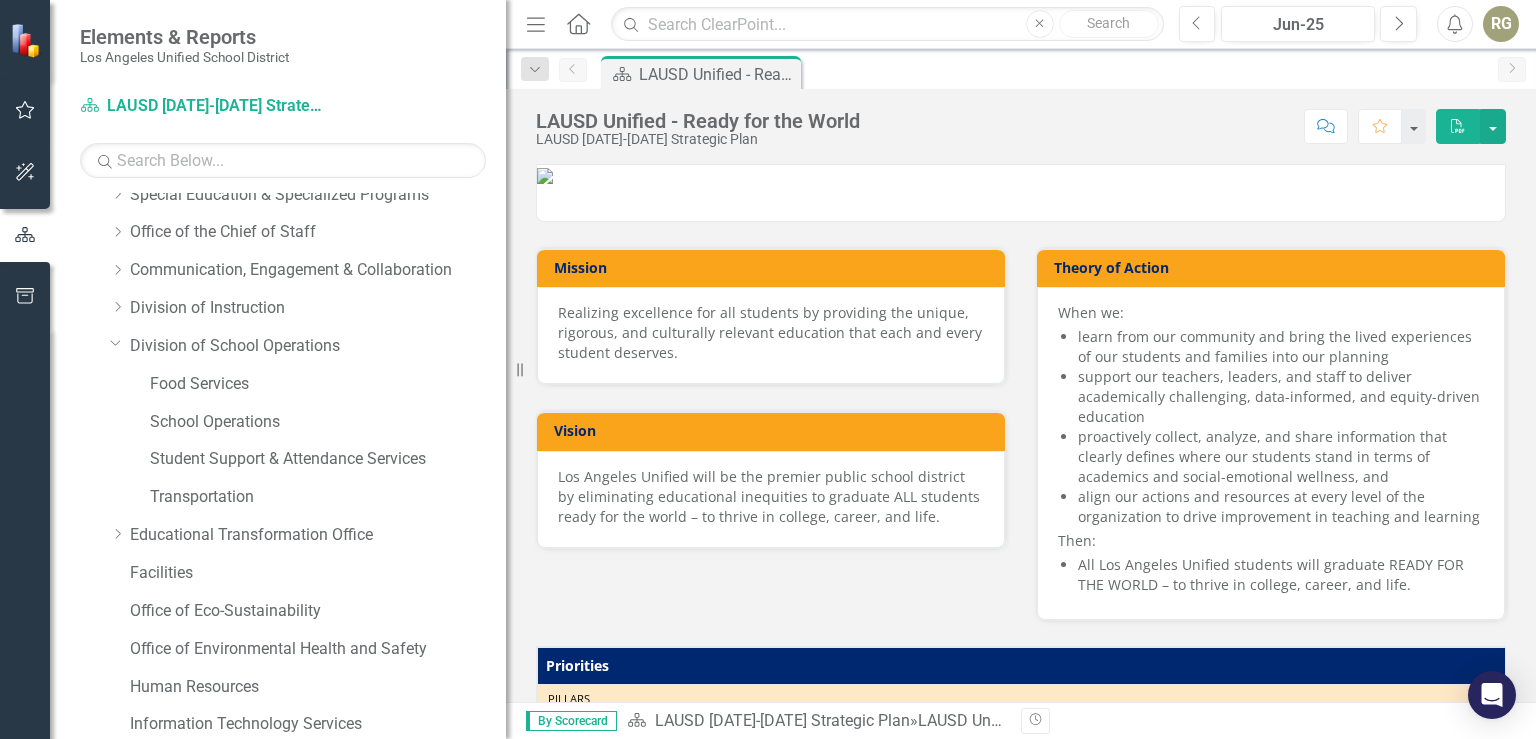scroll, scrollTop: 140, scrollLeft: 0, axis: vertical 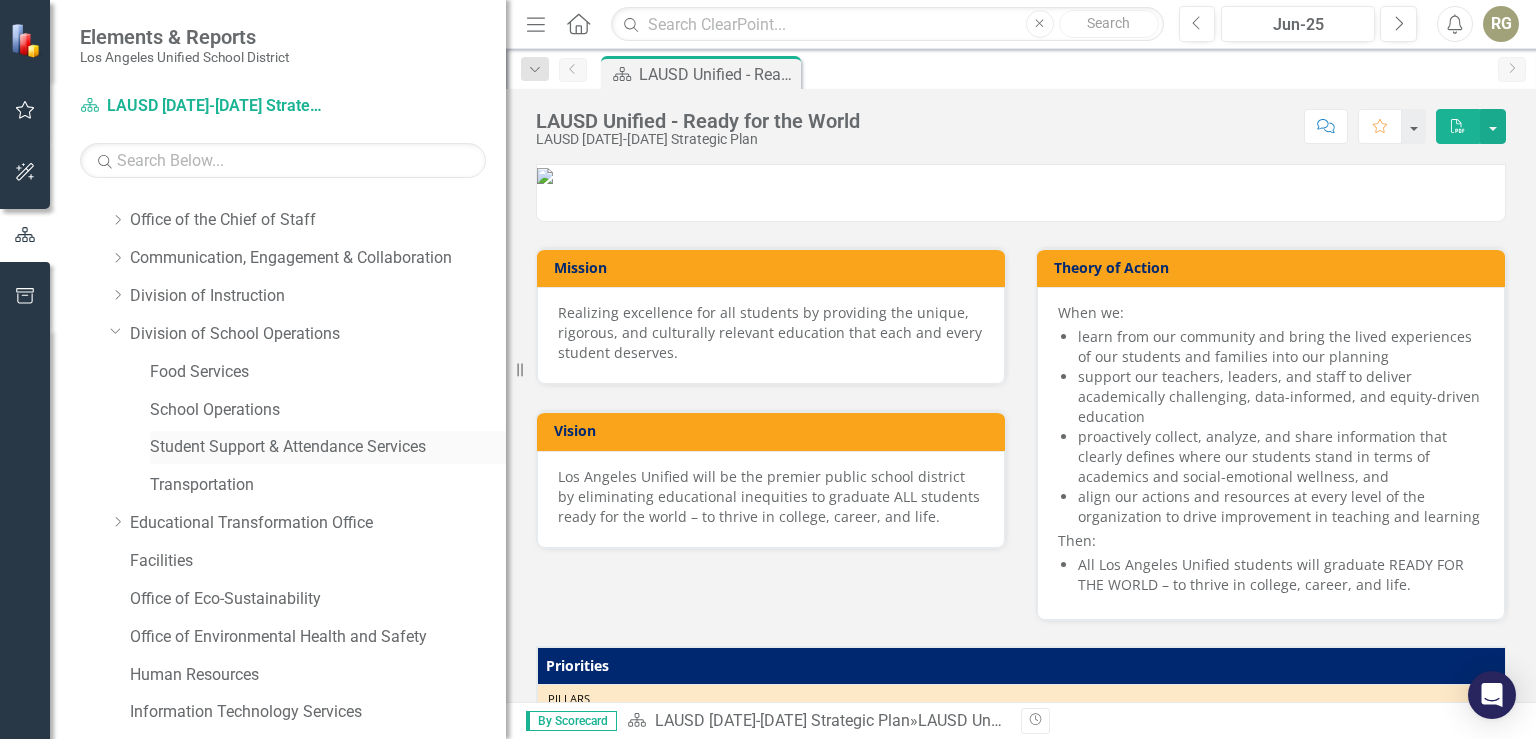 click on "Student Support & Attendance Services" at bounding box center [328, 447] 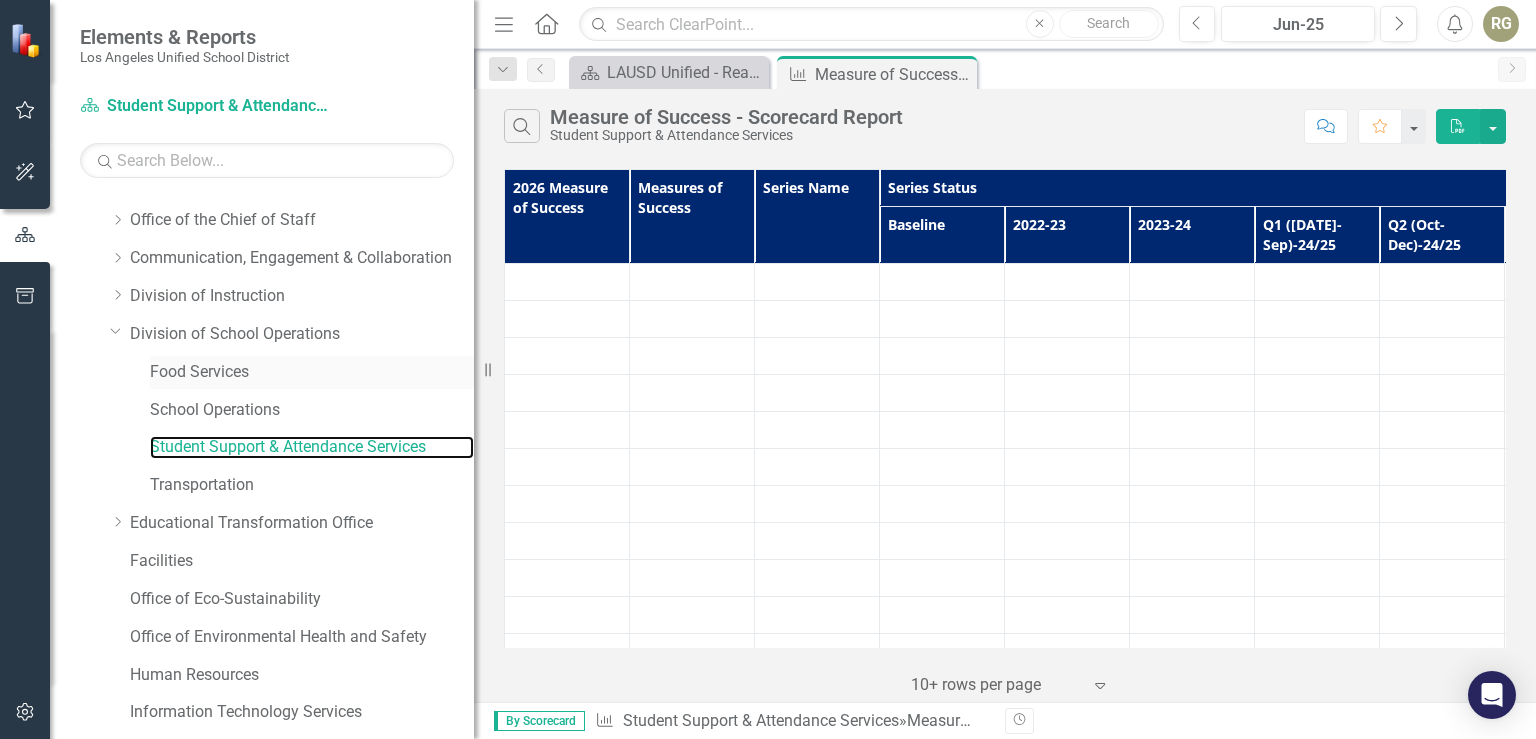 drag, startPoint x: 518, startPoint y: 371, endPoint x: 474, endPoint y: 383, distance: 45.607018 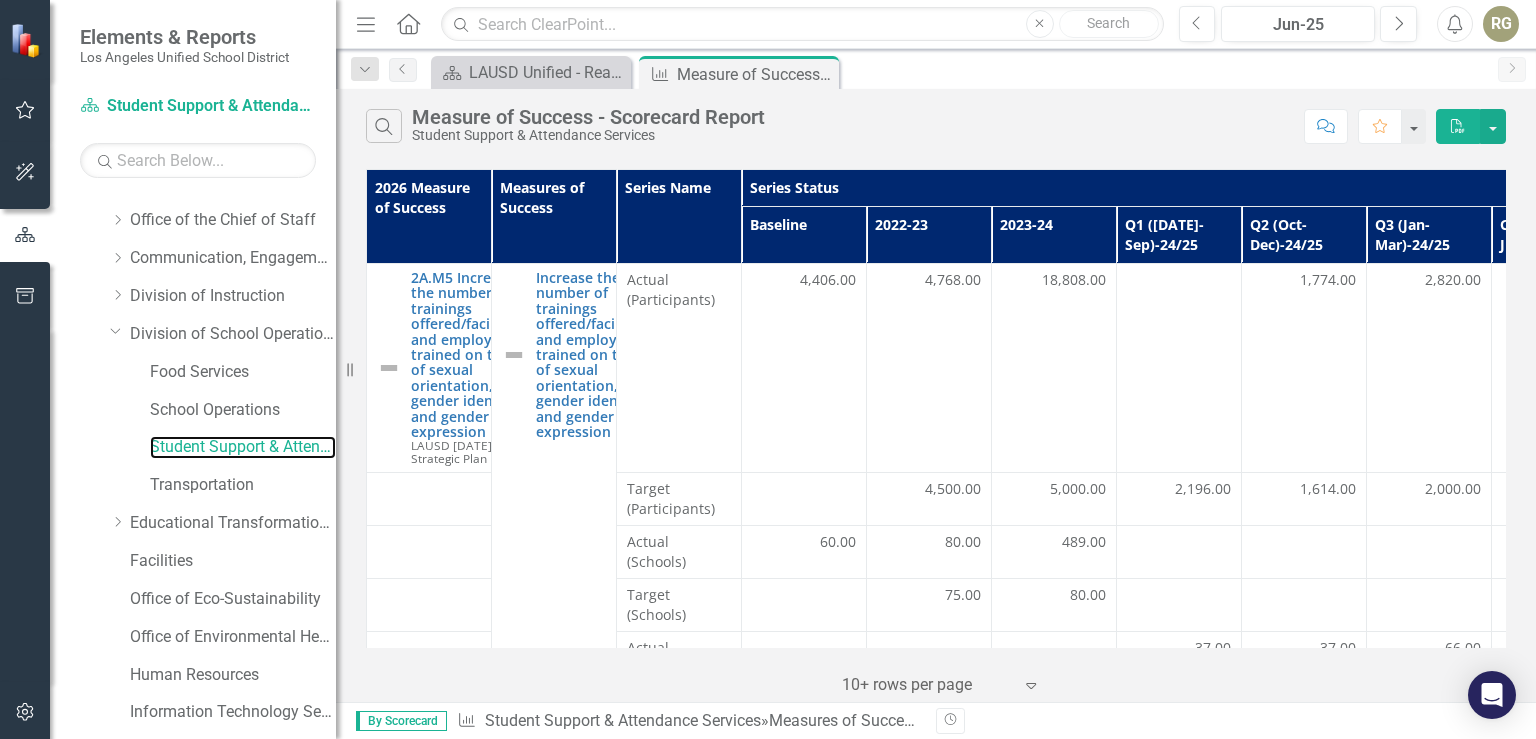 drag, startPoint x: 487, startPoint y: 368, endPoint x: 336, endPoint y: 387, distance: 152.19067 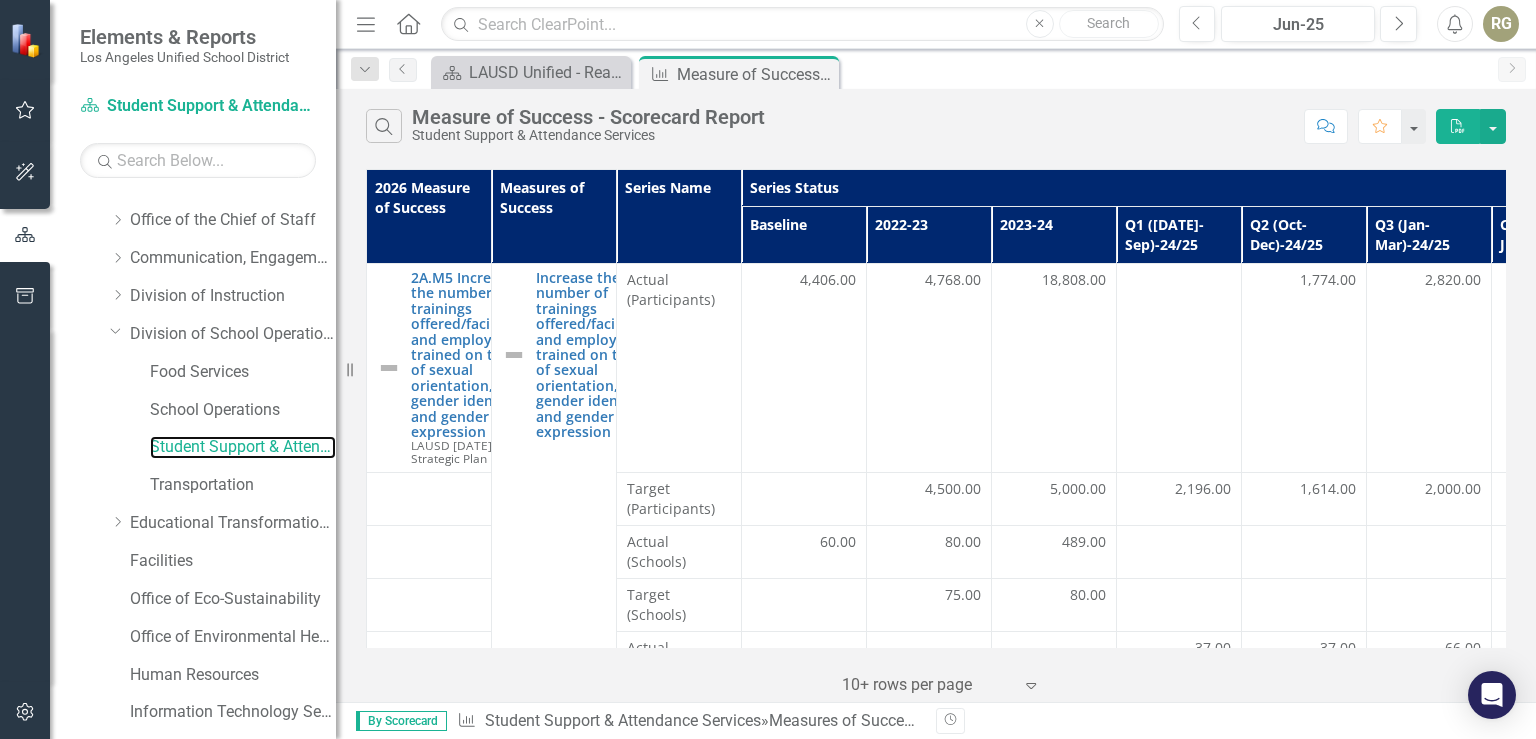 click on "Resize" at bounding box center (344, 369) 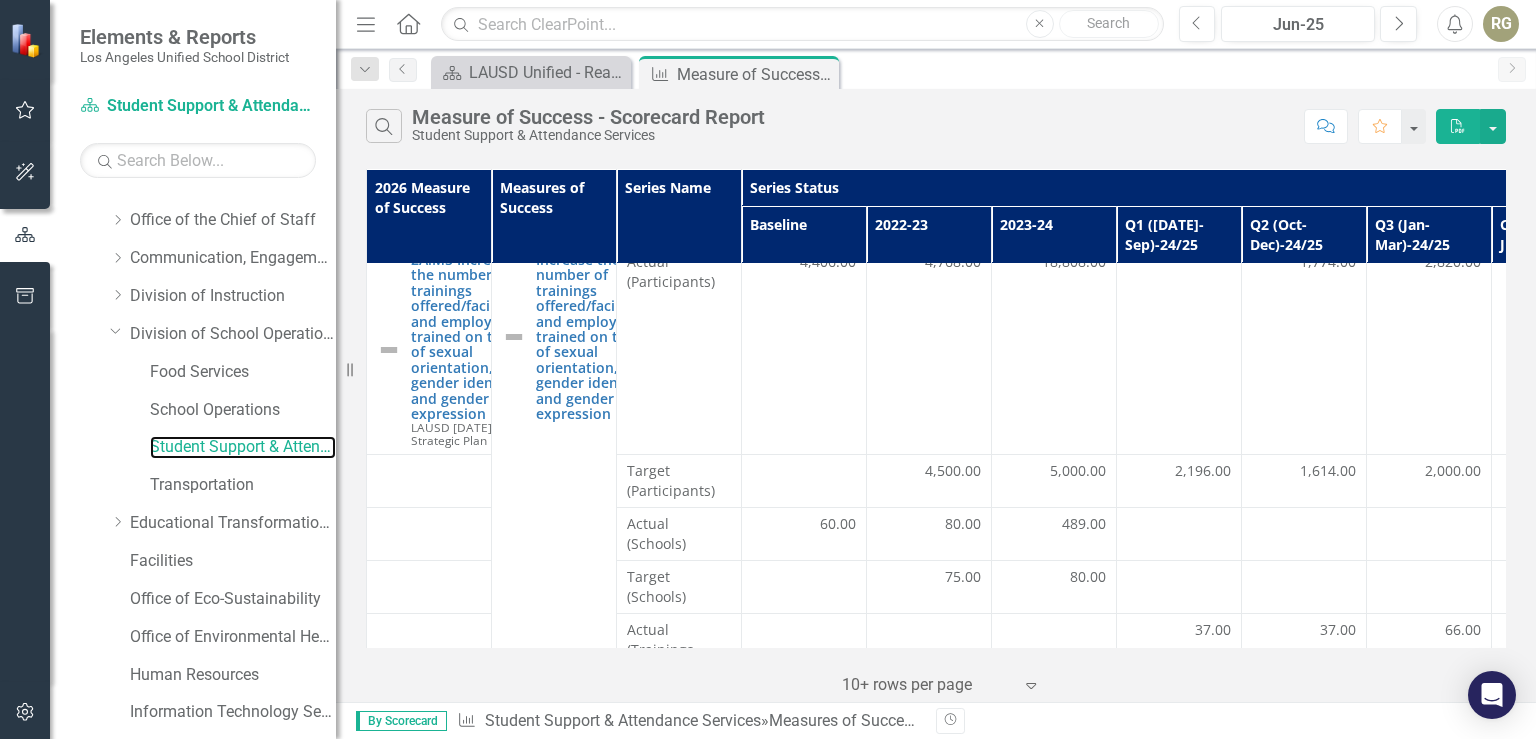 scroll, scrollTop: 0, scrollLeft: 0, axis: both 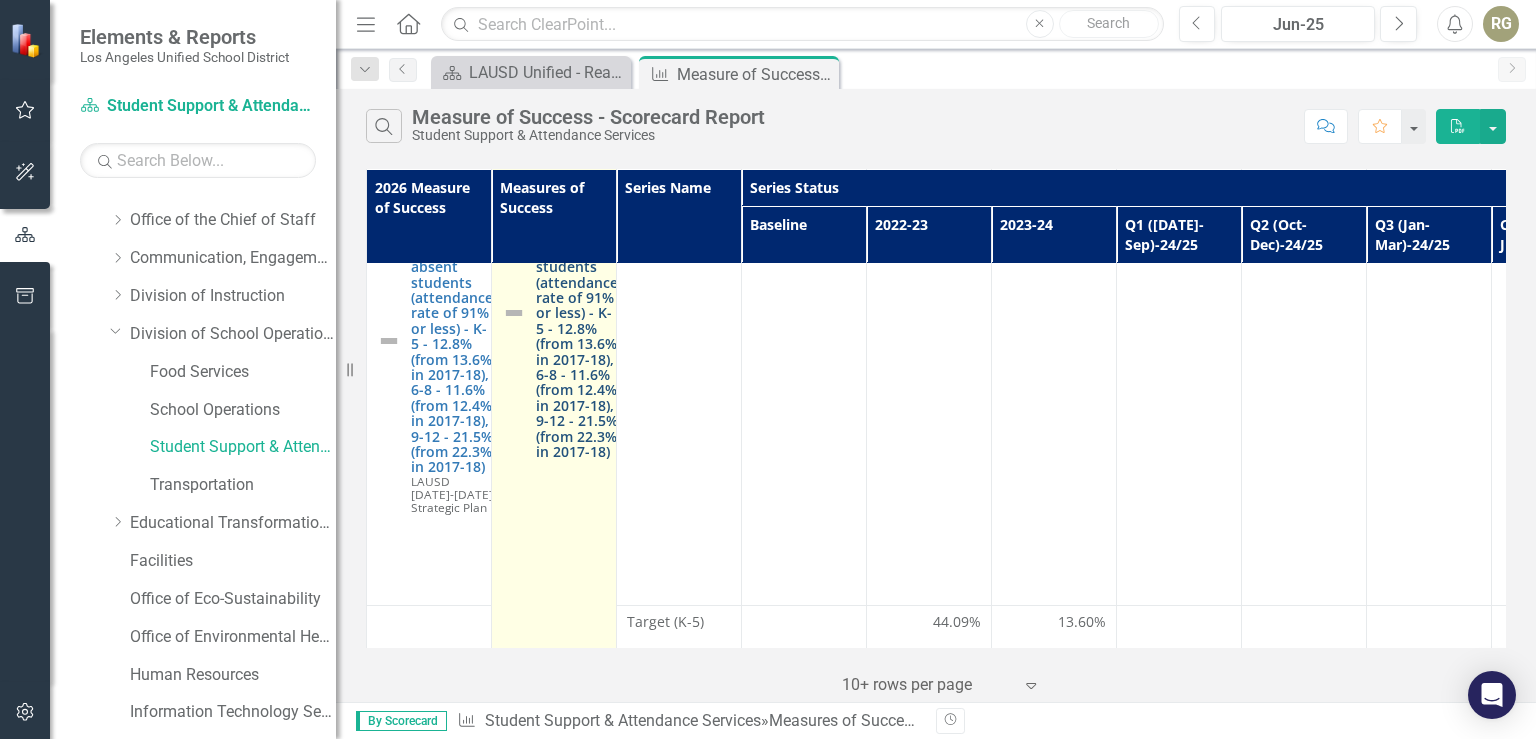 click on "Decrease the percentage of chronically absent students (attendance rate of 91% or less) - K-5 - 12.8% (from 13.6% in 2017-18), 6-8 - 11.6% (from 12.4% in 2017-18), 9-12 - 21.5% (from 22.3% in 2017-18)" at bounding box center (577, 313) 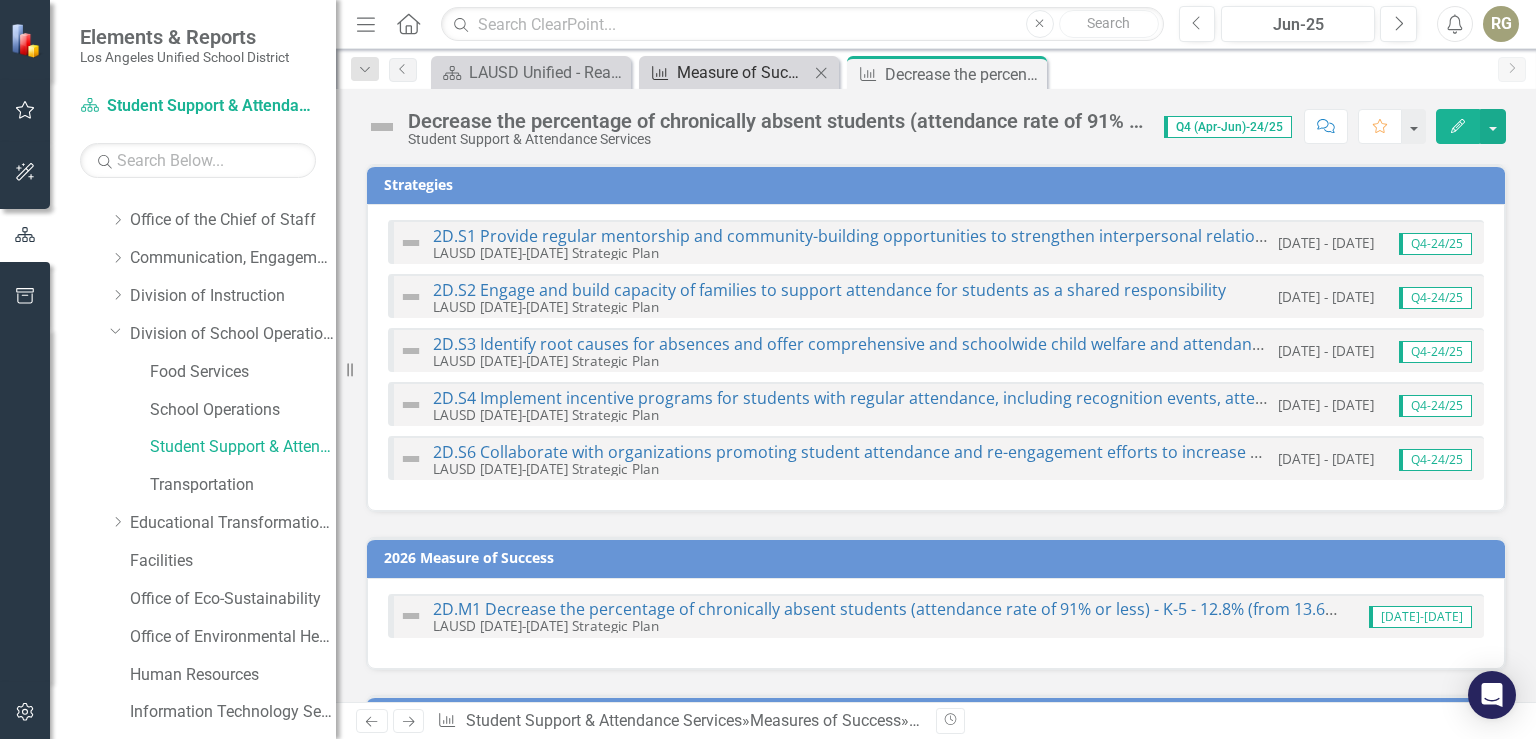 click on "Measure of Success - Scorecard Report" at bounding box center (743, 72) 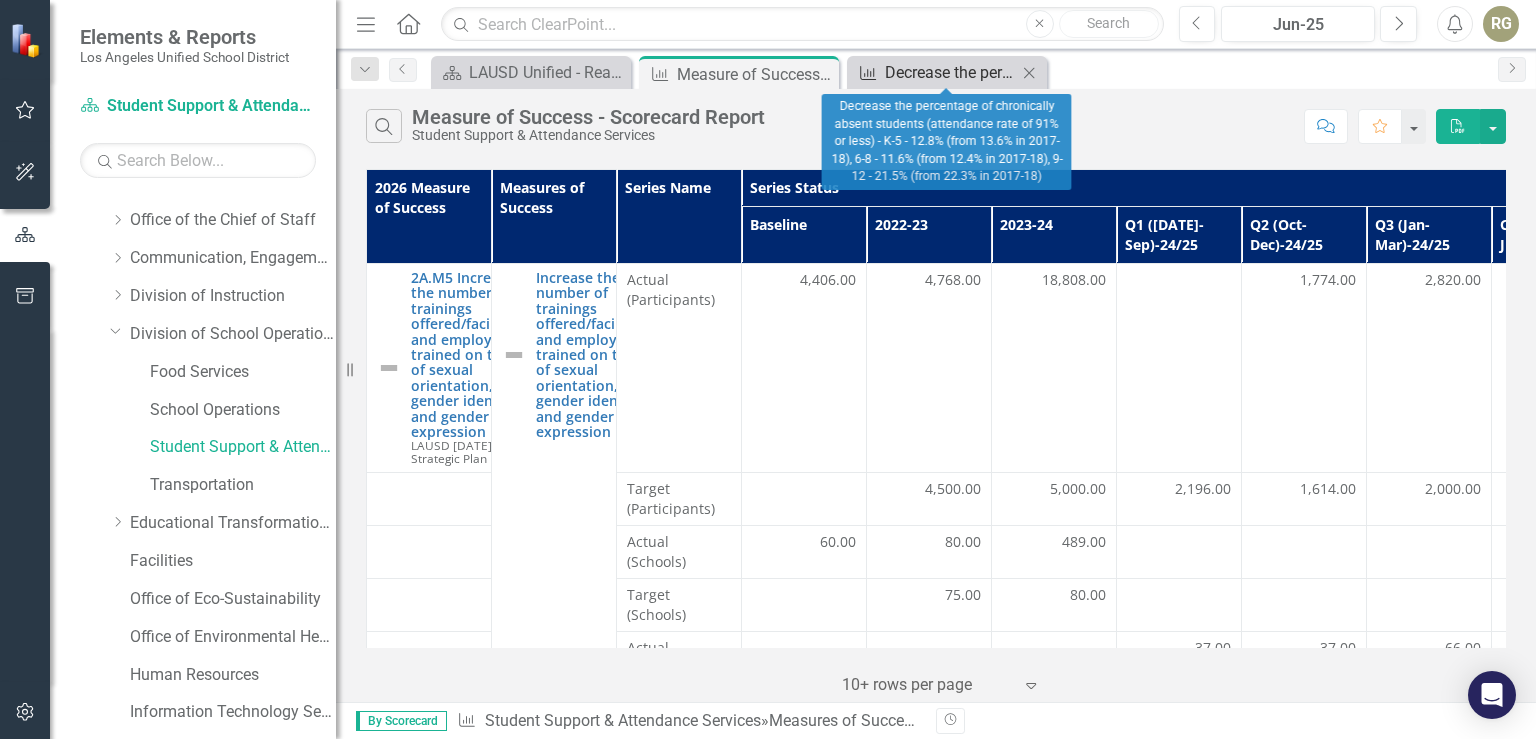 click on "Decrease the percentage of chronically absent students (attendance rate of 91% or less) - K-5 - 12.8% (from 13.6% in 2017-18), 6-8 - 11.6% (from 12.4% in 2017-18), 9-12 - 21.5% (from 22.3% in 2017-18)" at bounding box center [951, 72] 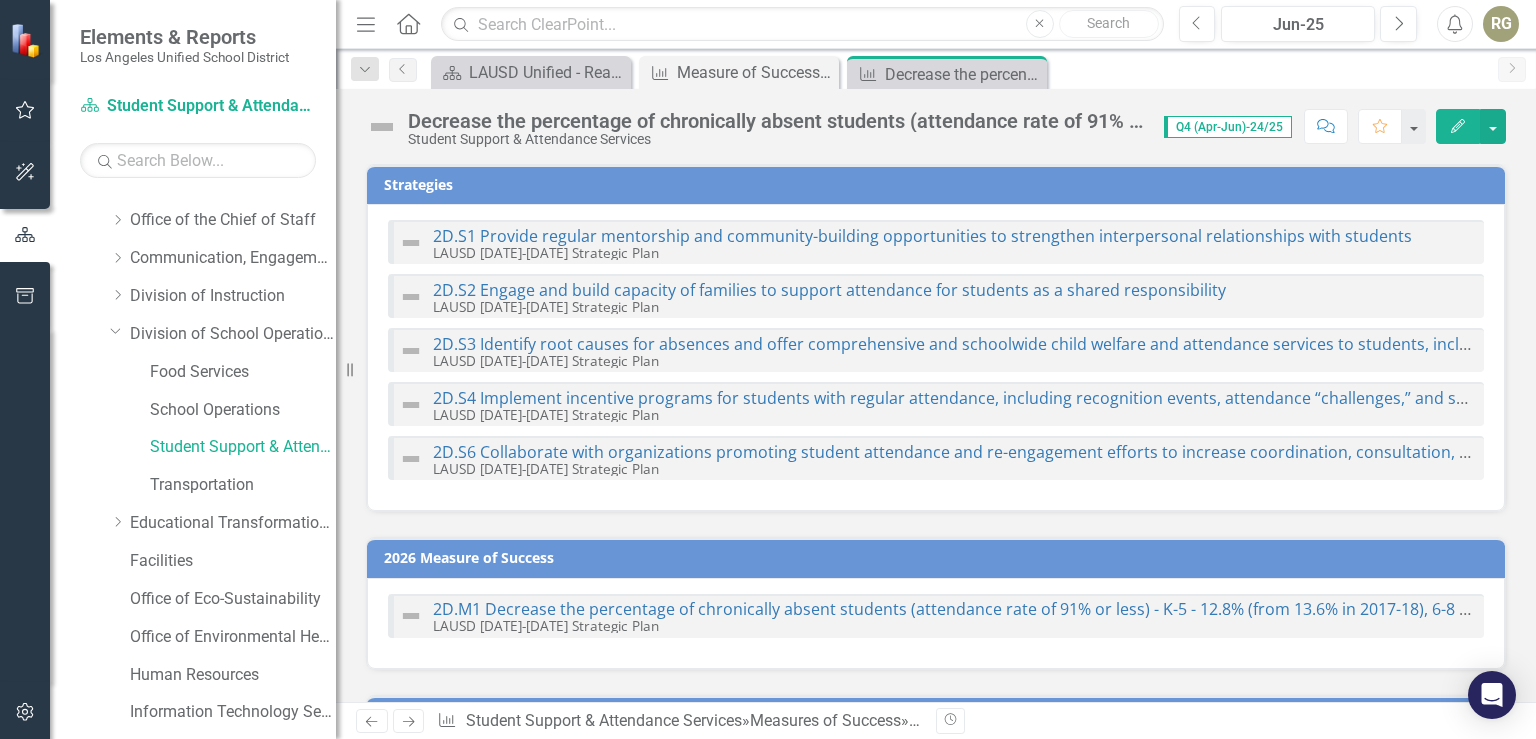 checkbox on "true" 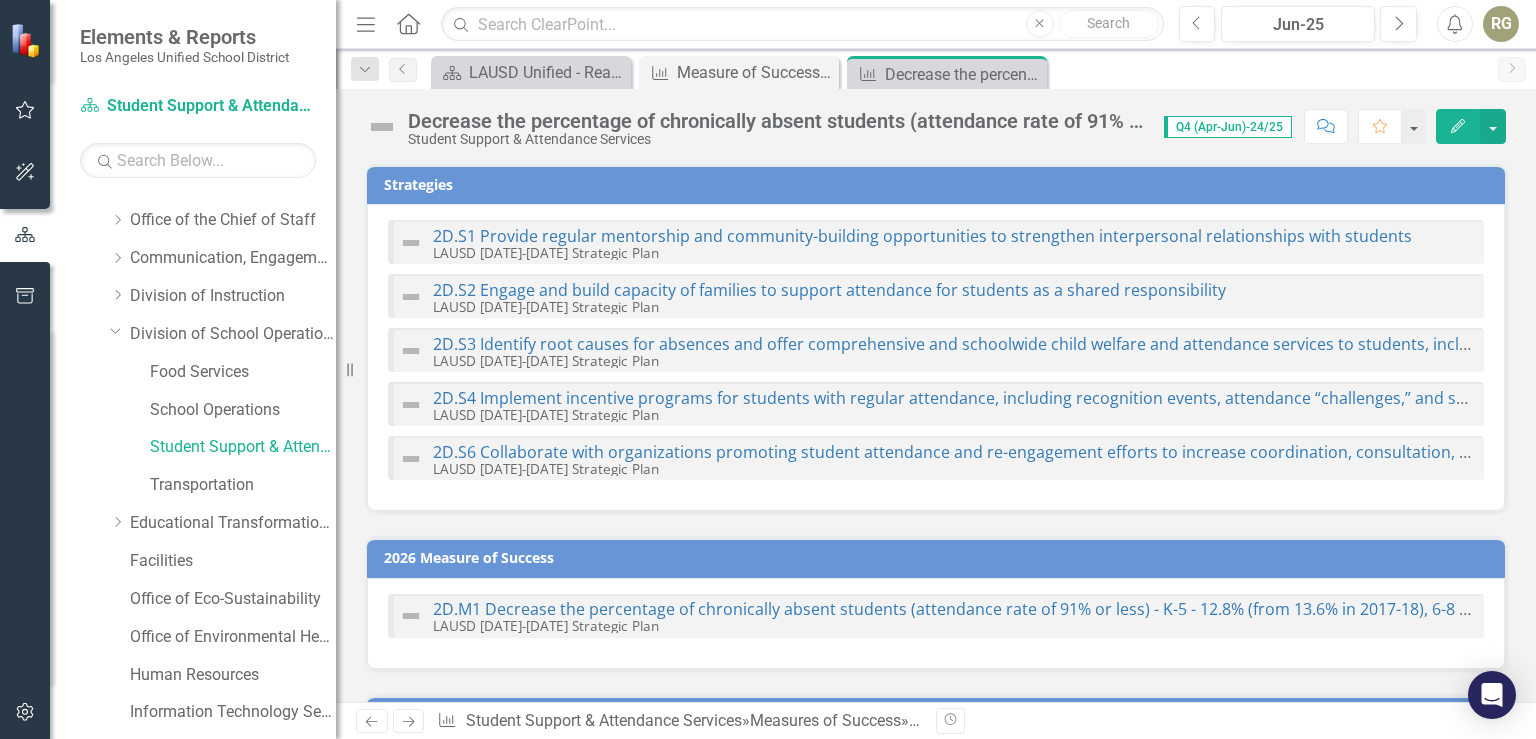 checkbox on "true" 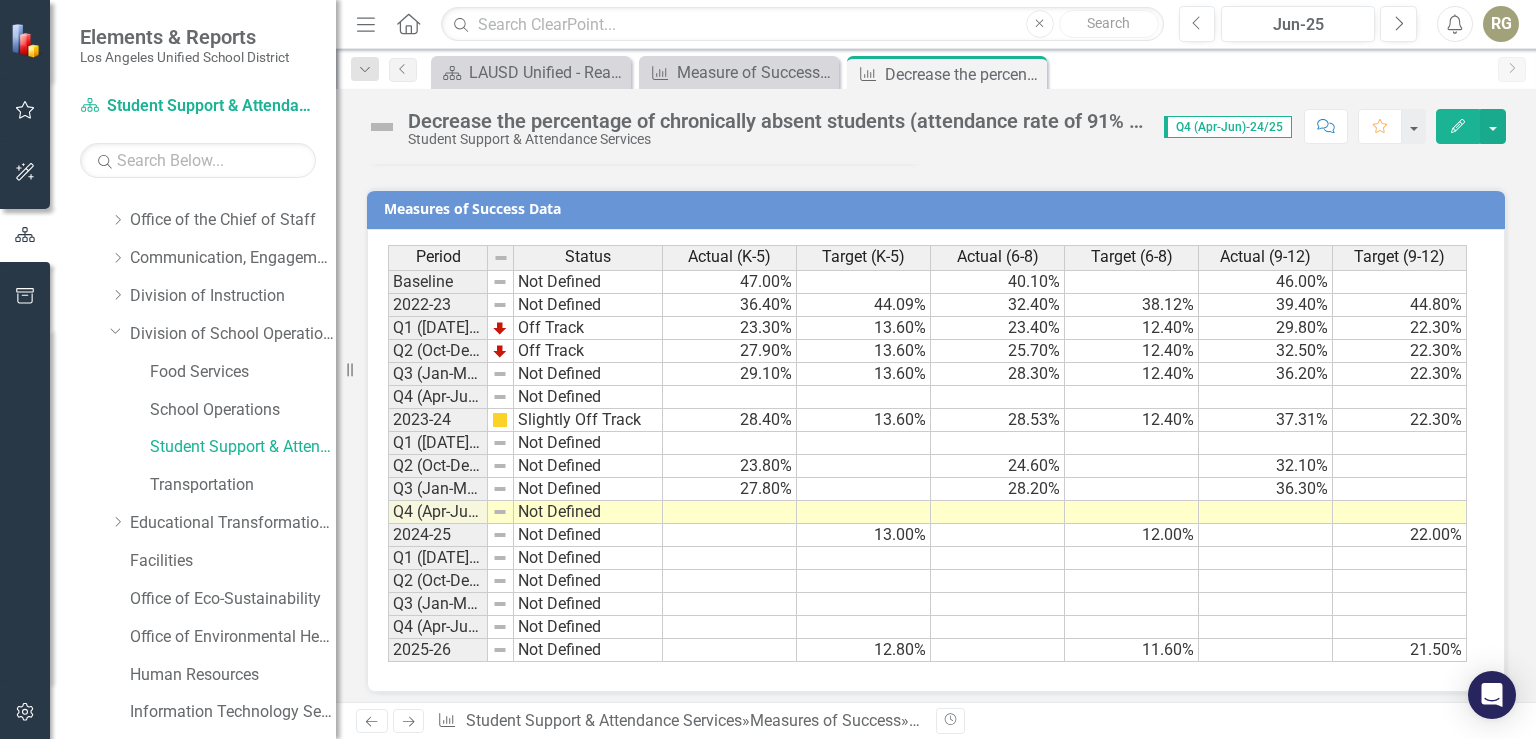 scroll, scrollTop: 2347, scrollLeft: 0, axis: vertical 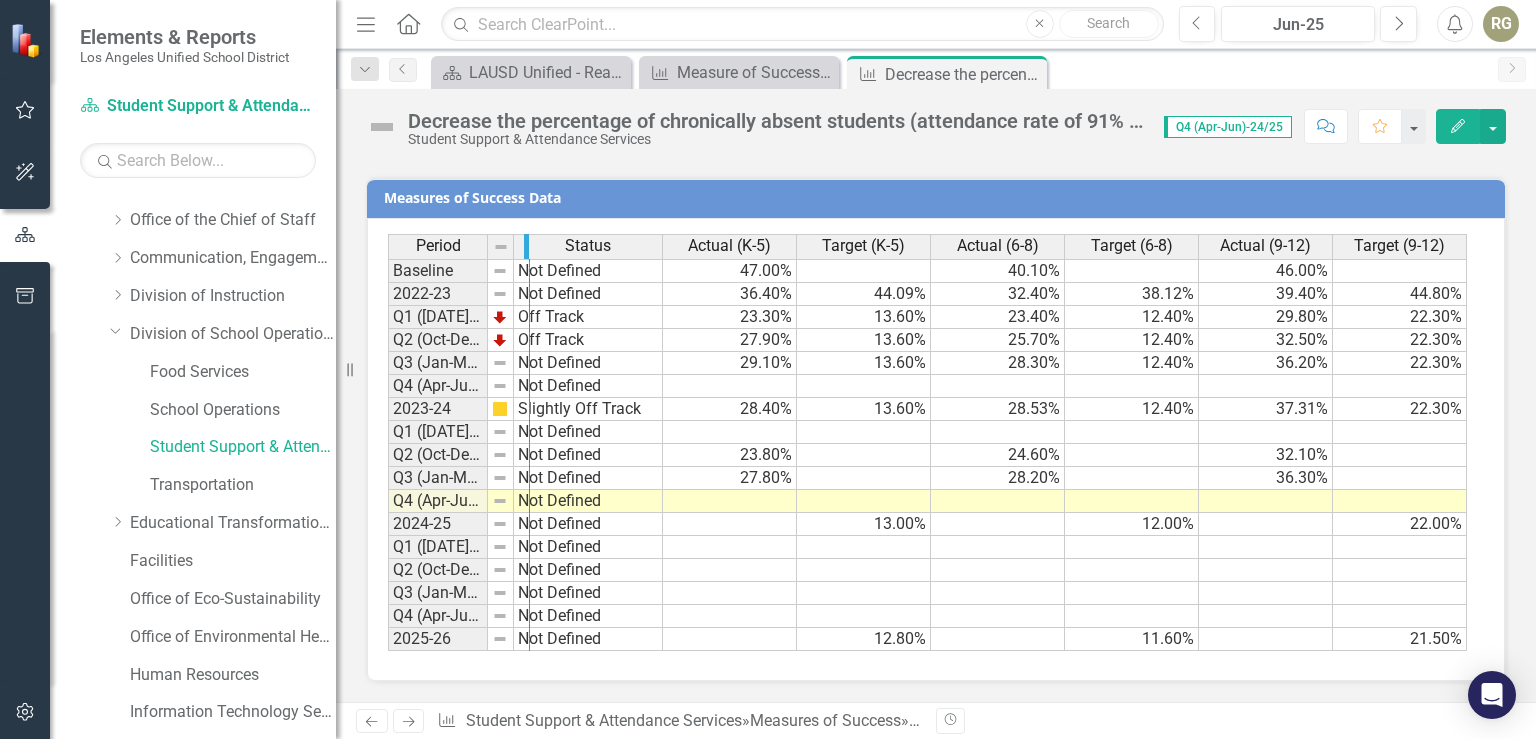drag, startPoint x: 485, startPoint y: 232, endPoint x: 527, endPoint y: 237, distance: 42.296574 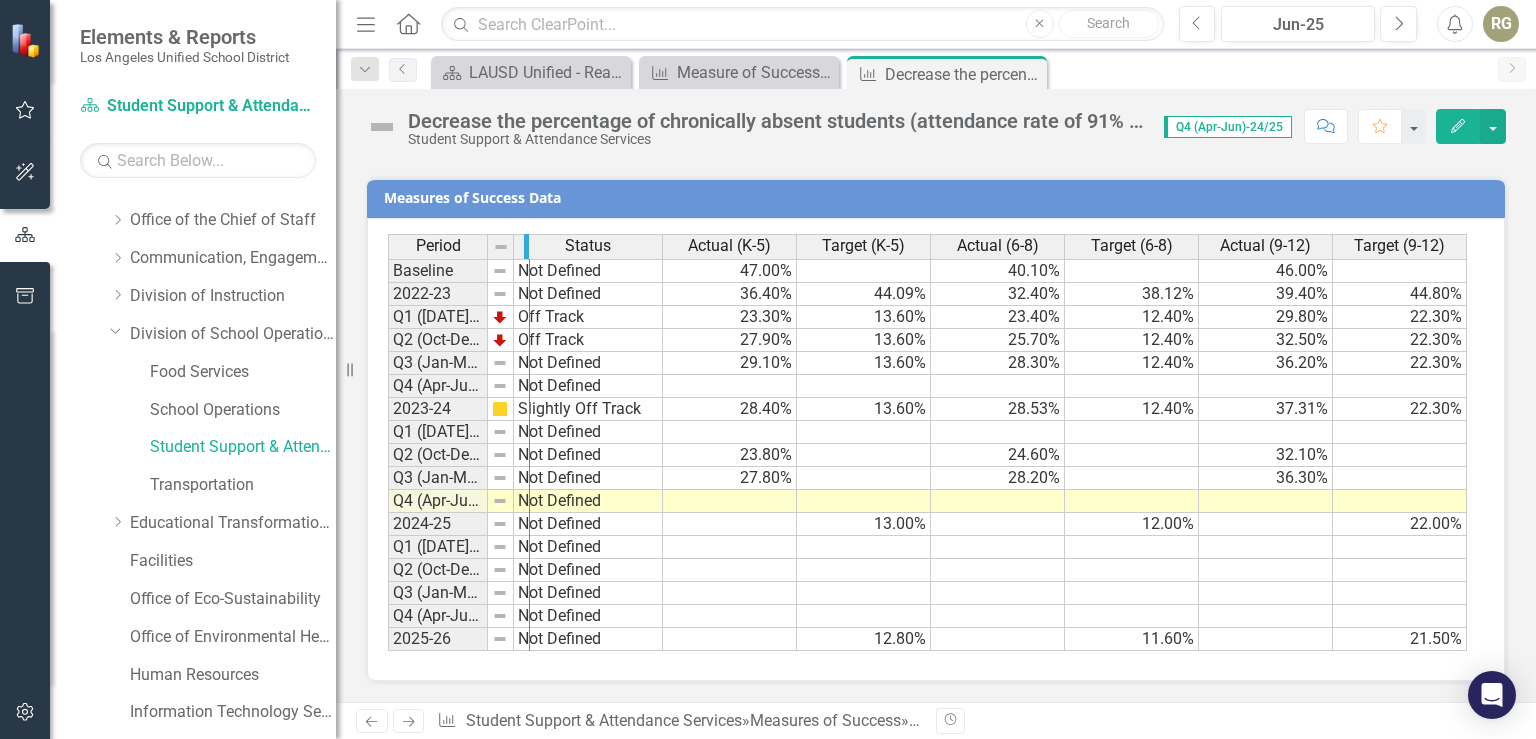 click at bounding box center (526, 246) 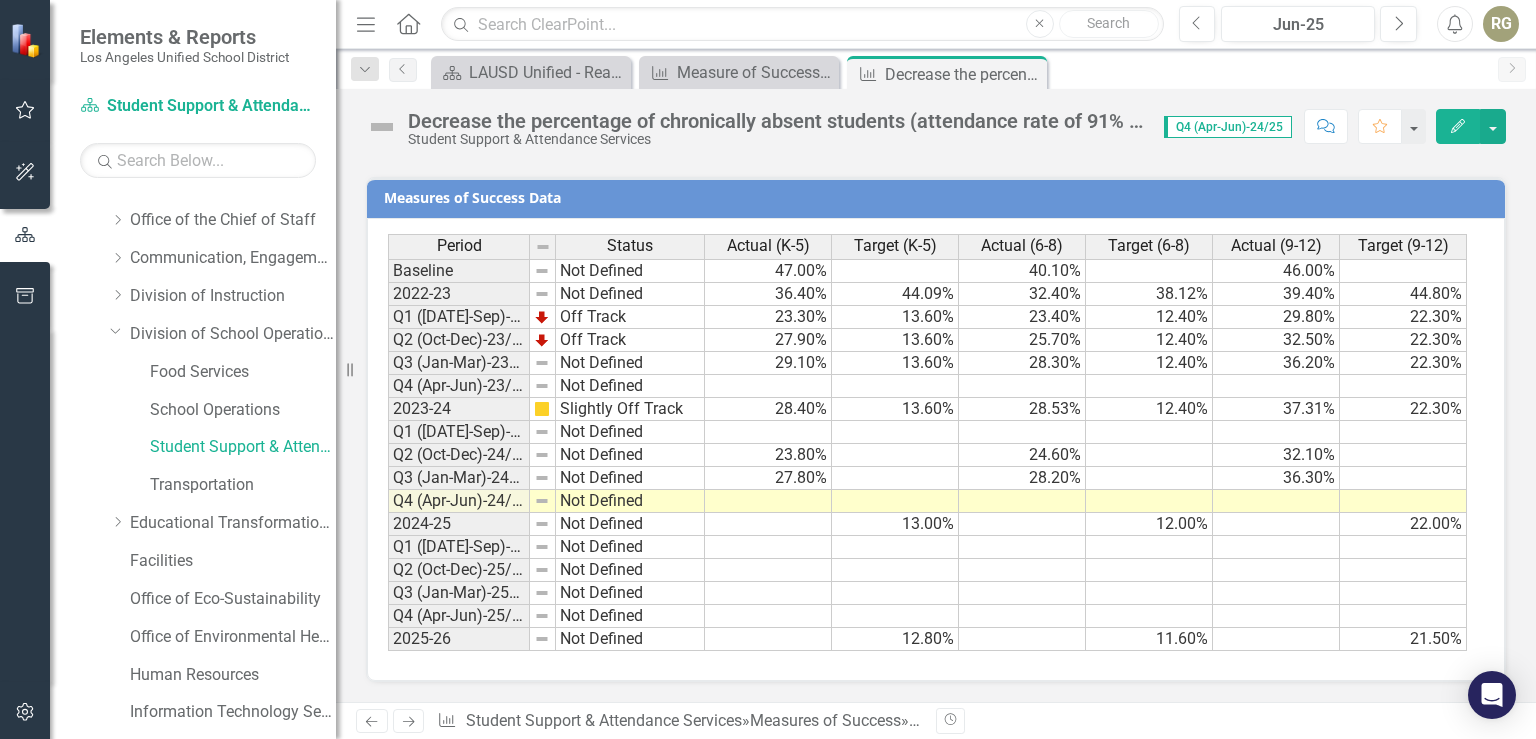 scroll, scrollTop: 2331, scrollLeft: 0, axis: vertical 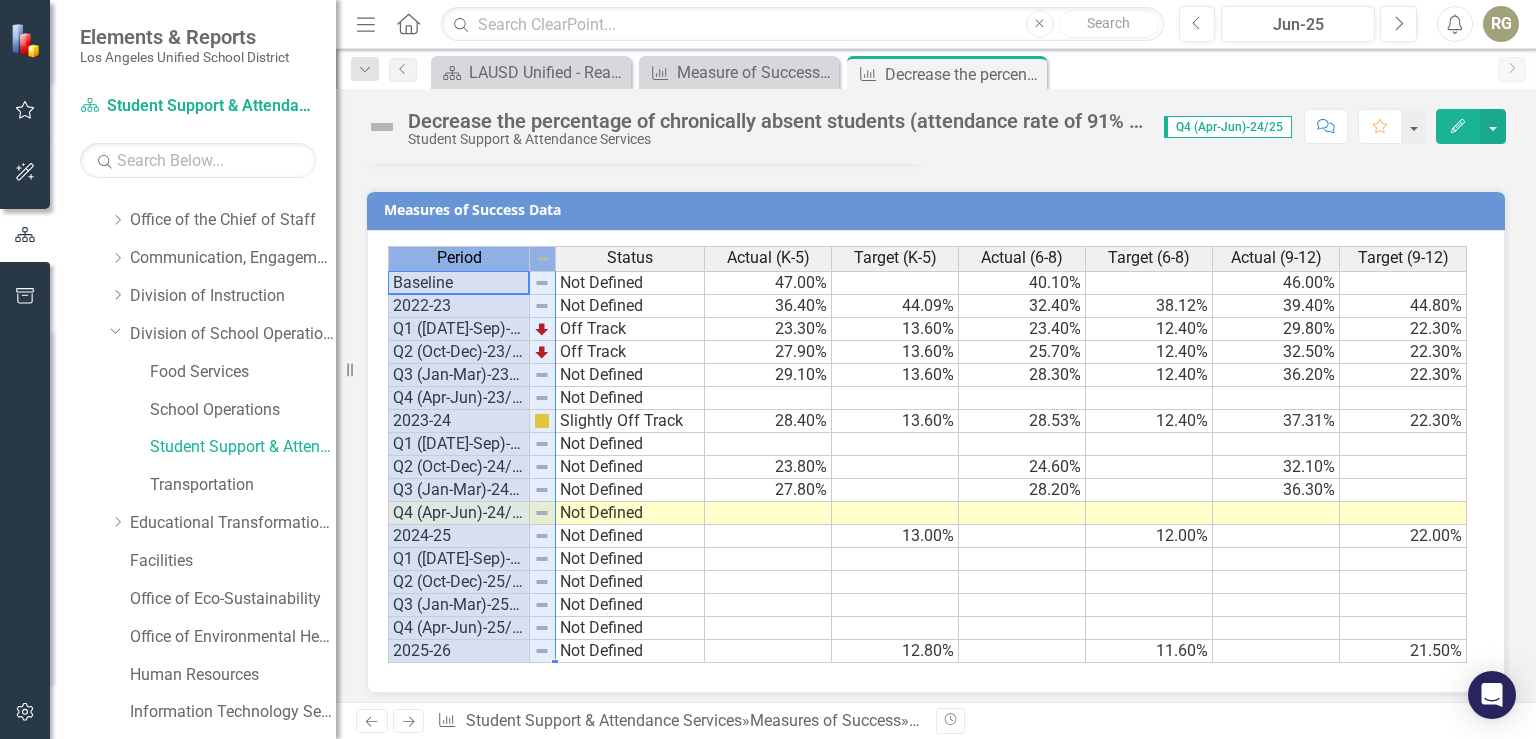 click on "Period Status" at bounding box center [546, 258] 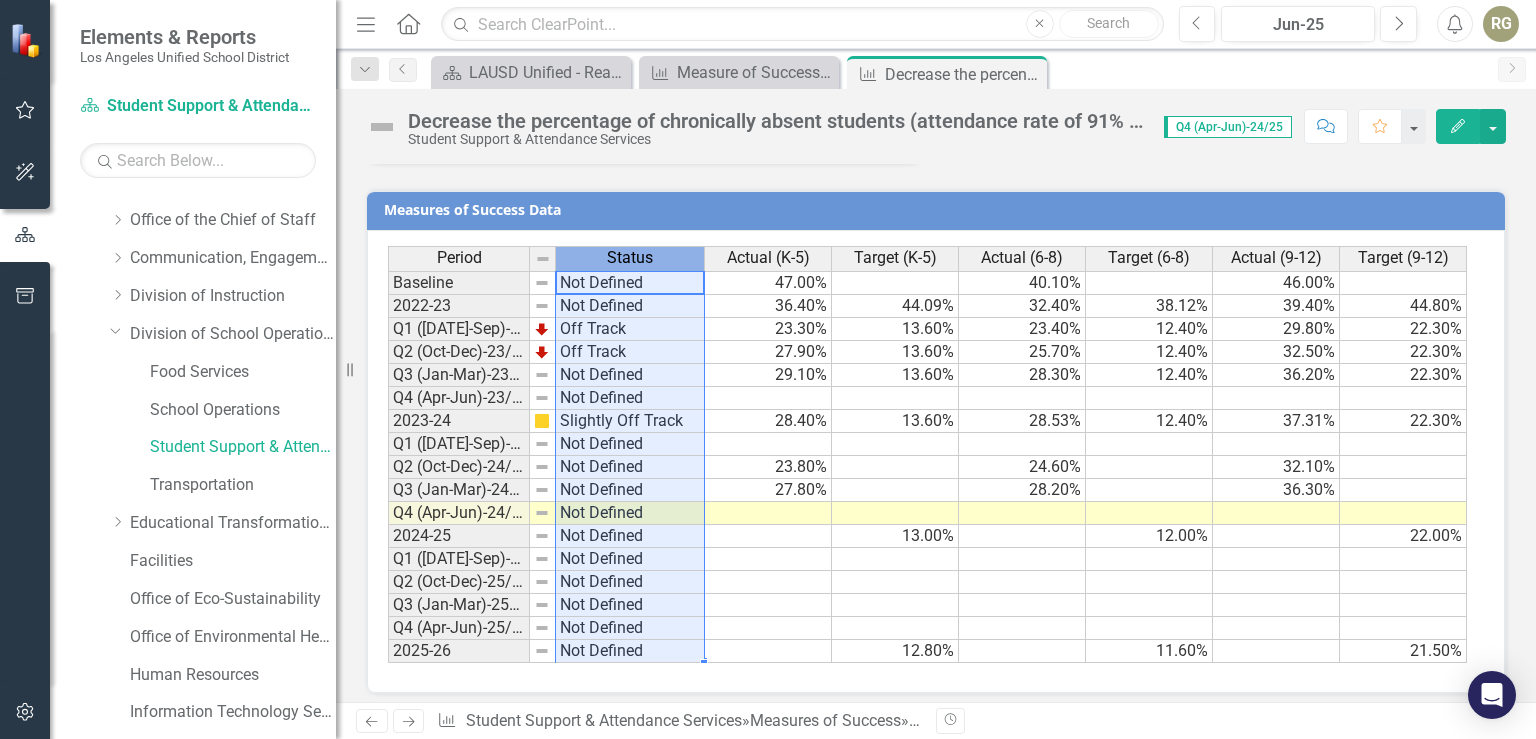 click on "Status" at bounding box center [630, 258] 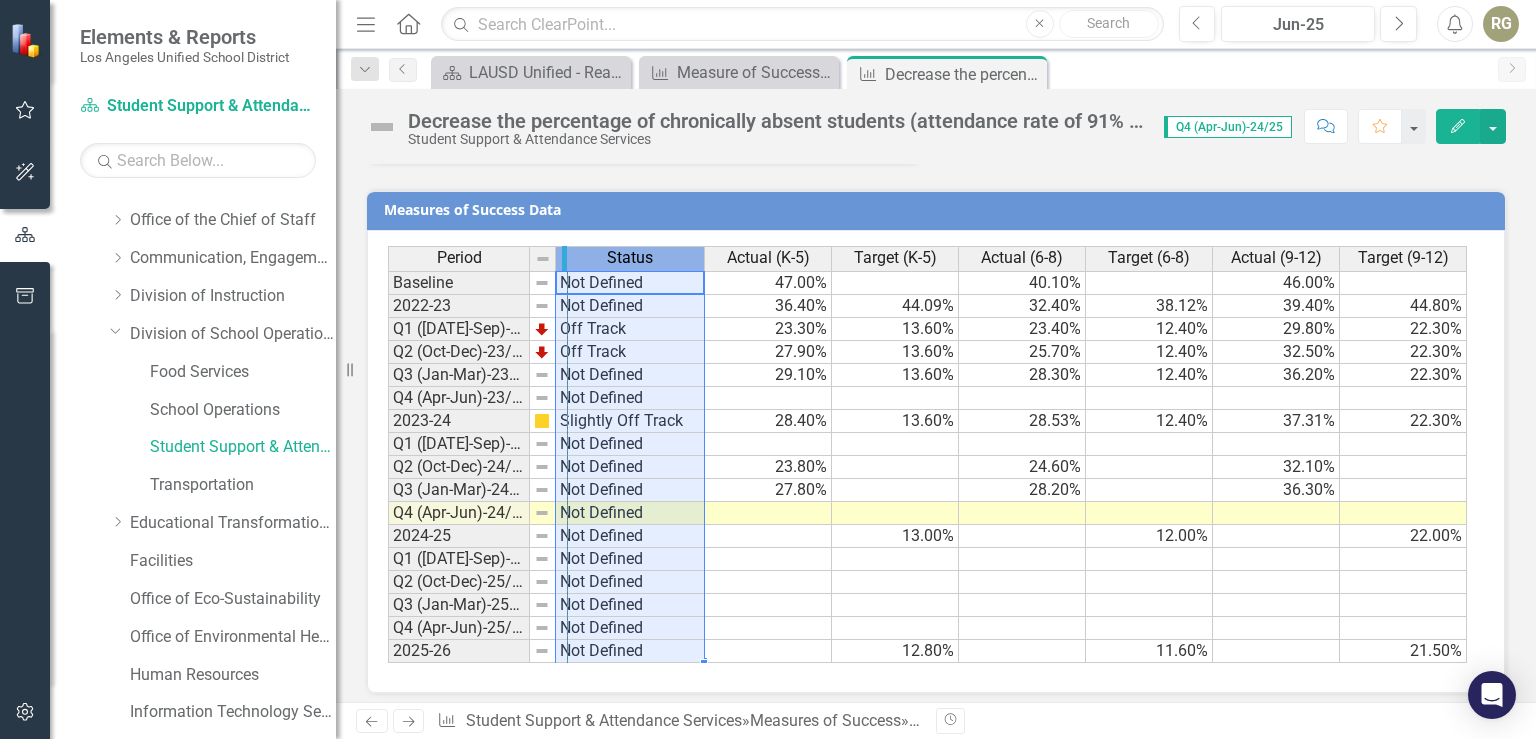 drag, startPoint x: 527, startPoint y: 246, endPoint x: 565, endPoint y: 246, distance: 38 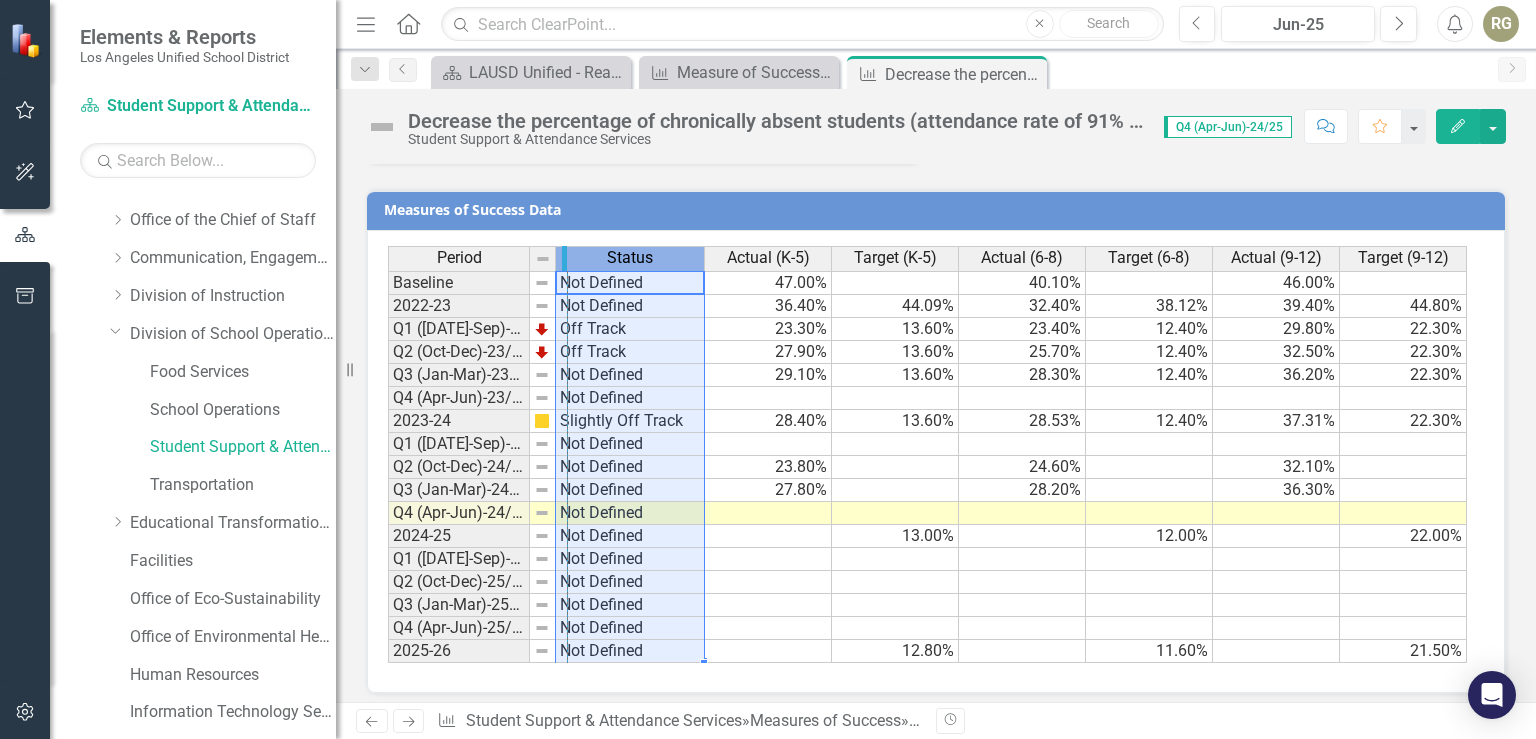click at bounding box center (564, 258) 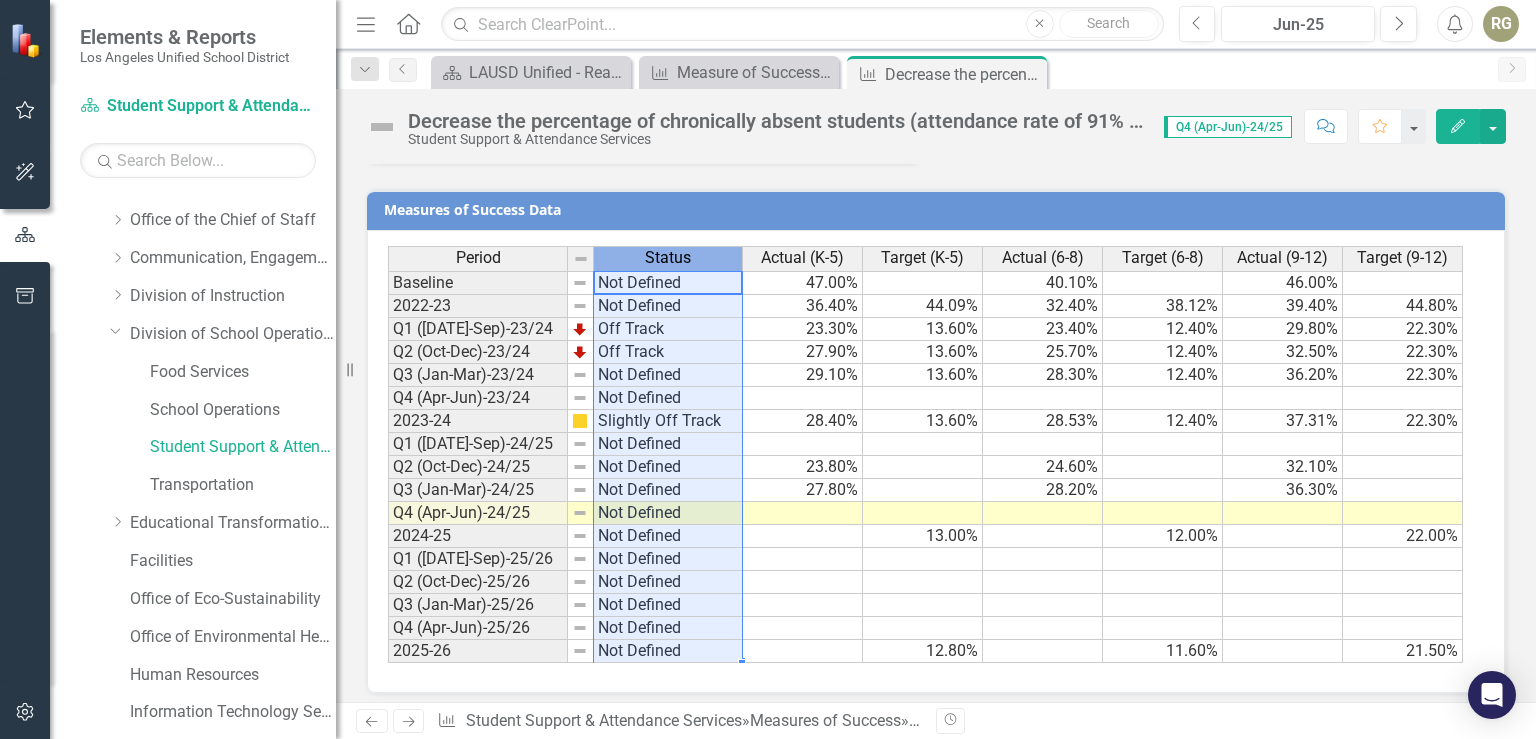 click on "Period Status Actual (K-5) Target (K-5) Actual (6-8) Target (6-8) Actual (9-12) Target (9-12) Baseline Not Defined 47.00% 40.10% 46.00% 2022-23 Not Defined 36.40% 44.09% 32.40% 38.12% 39.40% 44.80% Q1 ([DATE]-Sep)-23/24 Off Track 23.30% 13.60% 23.40% 12.40% 29.80% 22.30% Q2 (Oct-Dec)-23/24 Off Track 27.90% 13.60% 25.70% 12.40% 32.50% 22.30% Q3 (Jan-Mar)-23/24 Not Defined 29.10% 13.60% 28.30% 12.40% 36.20% 22.30% Q4 (Apr-Jun)-23/24 Not Defined 2023-24 Slightly Off Track 28.40% 13.60% 28.53% 12.40% 37.31% 22.30% Q1 ([DATE]-Sep)-24/25 Not Defined Q2 (Oct-Dec)-24/25 Not Defined 23.80% 24.60% 32.10% Q3 (Jan-Mar)-24/25 Not Defined 27.80% 28.20% 36.30% Q4 (Apr-Jun)-24/25 Not Defined 2024-25 Not Defined 13.00% 12.00% 22.00% Q1 ([DATE]-Sep)-25/26 Not Defined Q2 (Oct-Dec)-25/26 Not Defined Q3 (Jan-Mar)-25/26 Not Defined Q4 (Apr-Jun)-25/26 Not Defined 2025-26 Not Defined 12.80% 11.60% 21.50%" at bounding box center [388, 454] 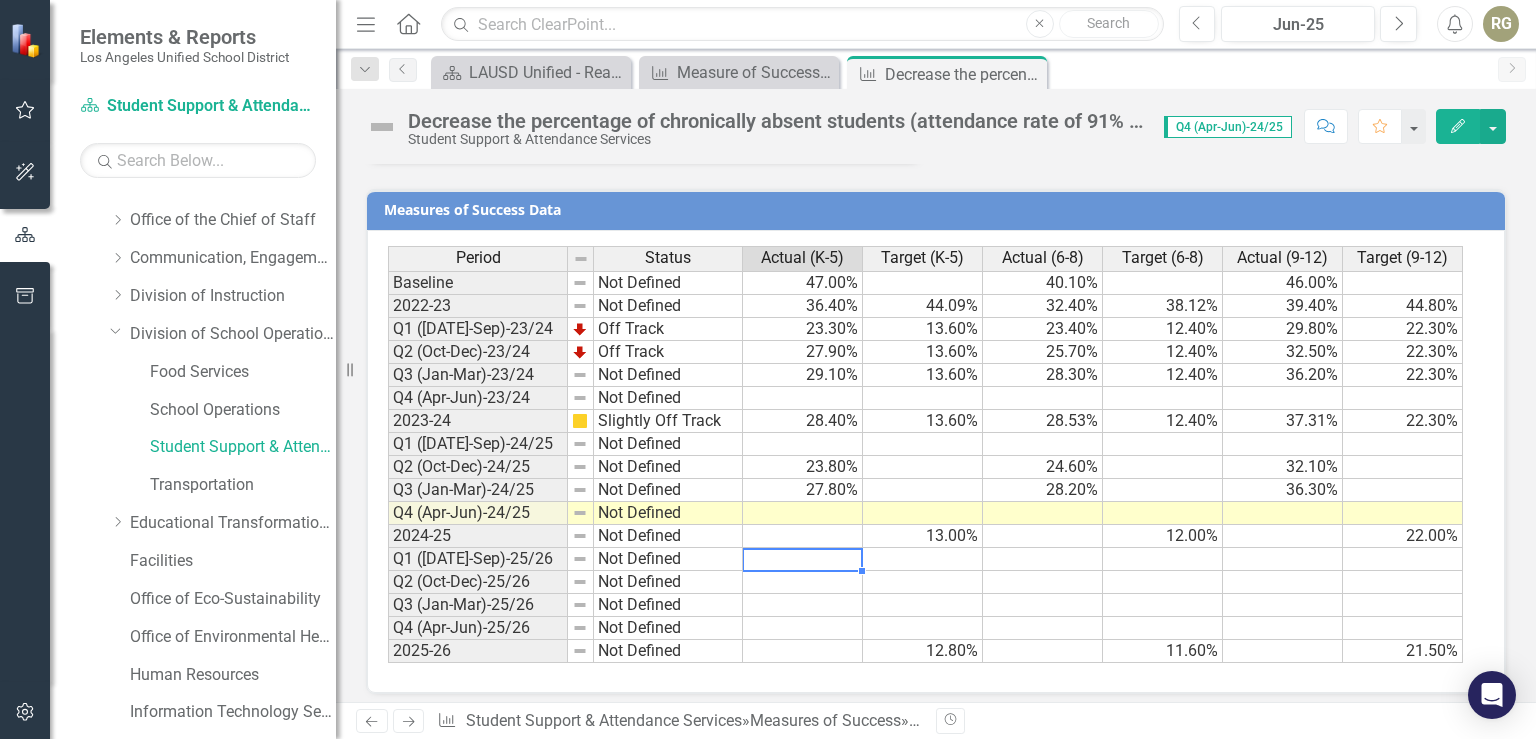 scroll, scrollTop: 0, scrollLeft: 11, axis: horizontal 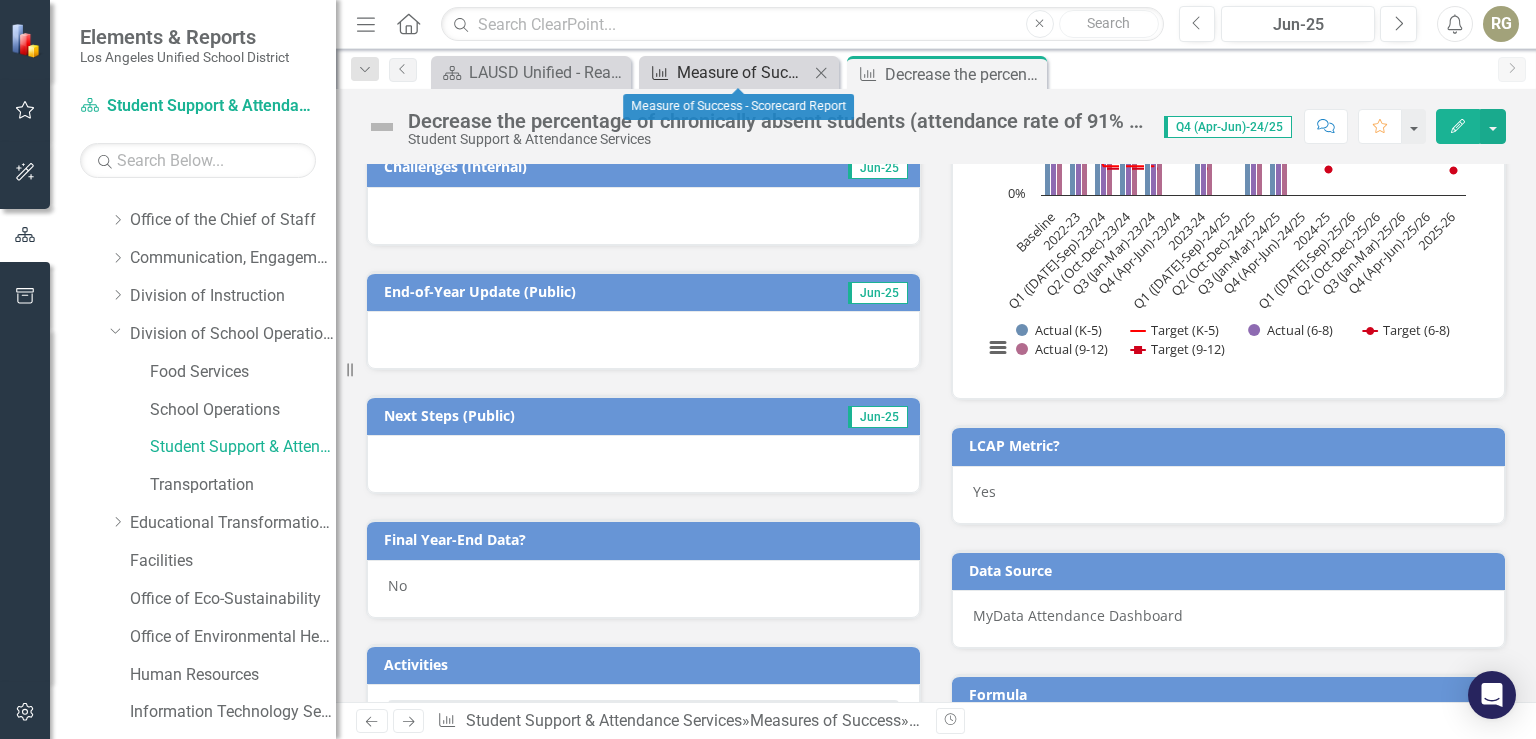 click on "Measure of Success - Scorecard Report" at bounding box center (743, 72) 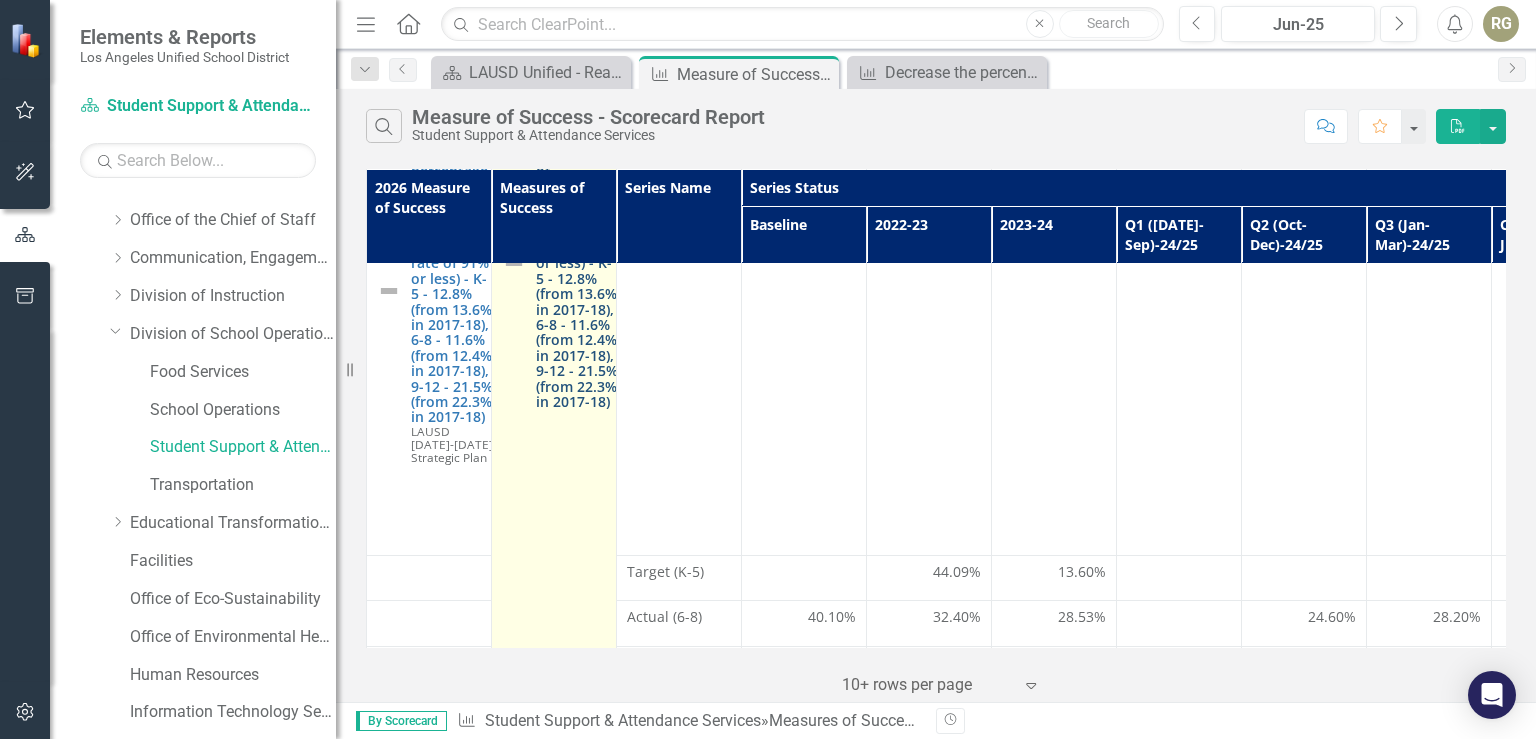 scroll, scrollTop: 793, scrollLeft: 0, axis: vertical 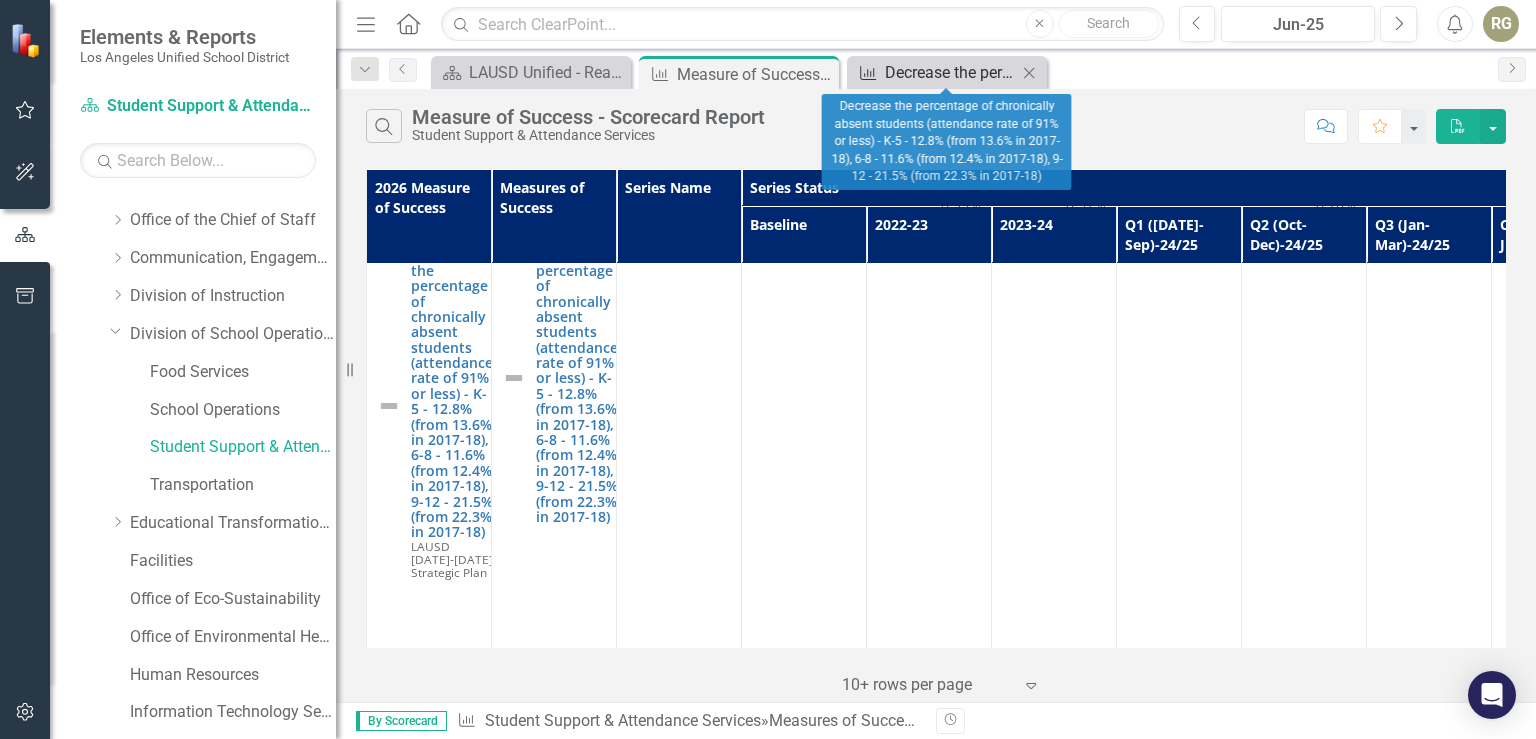 click on "Decrease the percentage of chronically absent students (attendance rate of 91% or less) - K-5 - 12.8% (from 13.6% in 2017-18), 6-8 - 11.6% (from 12.4% in 2017-18), 9-12 - 21.5% (from 22.3% in 2017-18)" at bounding box center [951, 72] 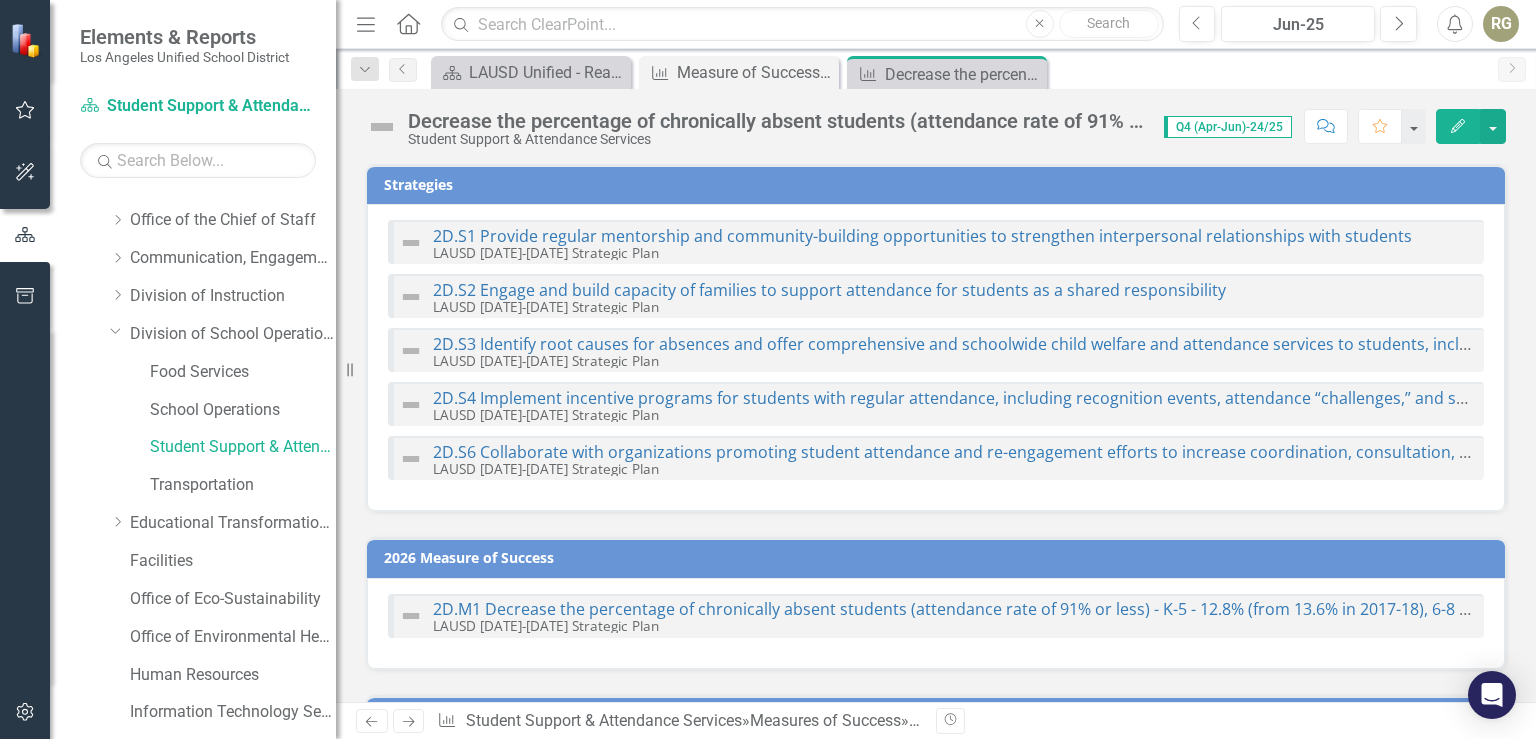 checkbox on "true" 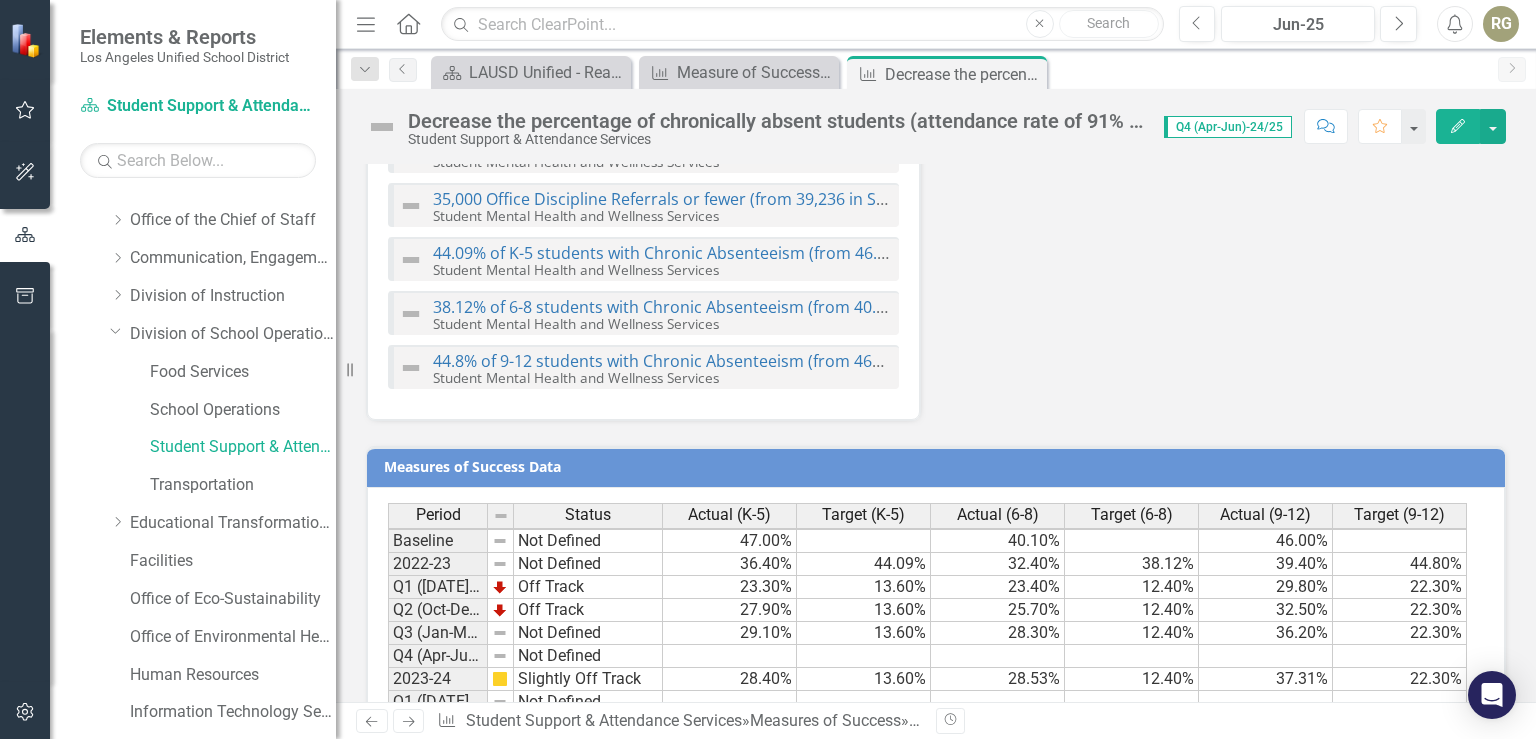 scroll, scrollTop: 2331, scrollLeft: 0, axis: vertical 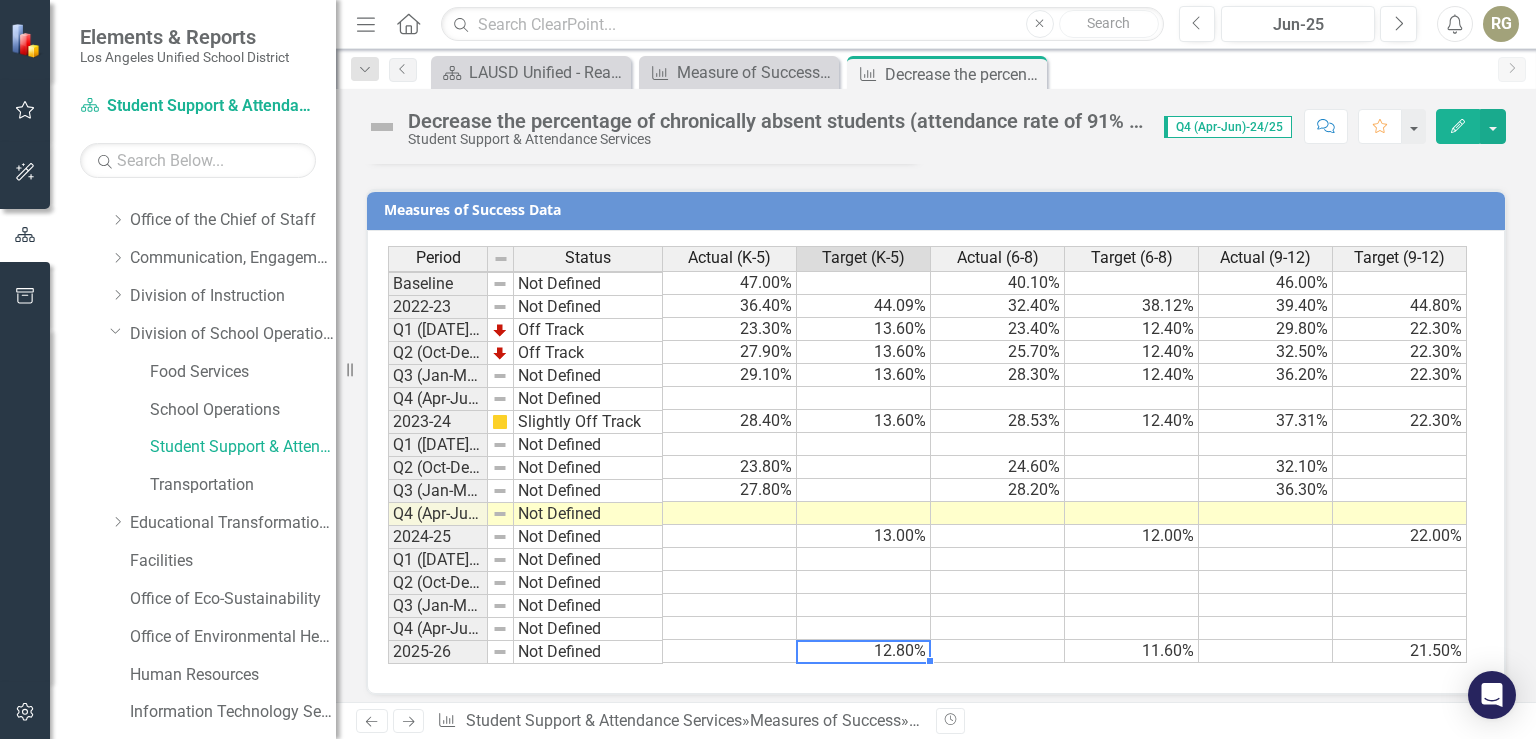 click on "12.80%" at bounding box center [864, 651] 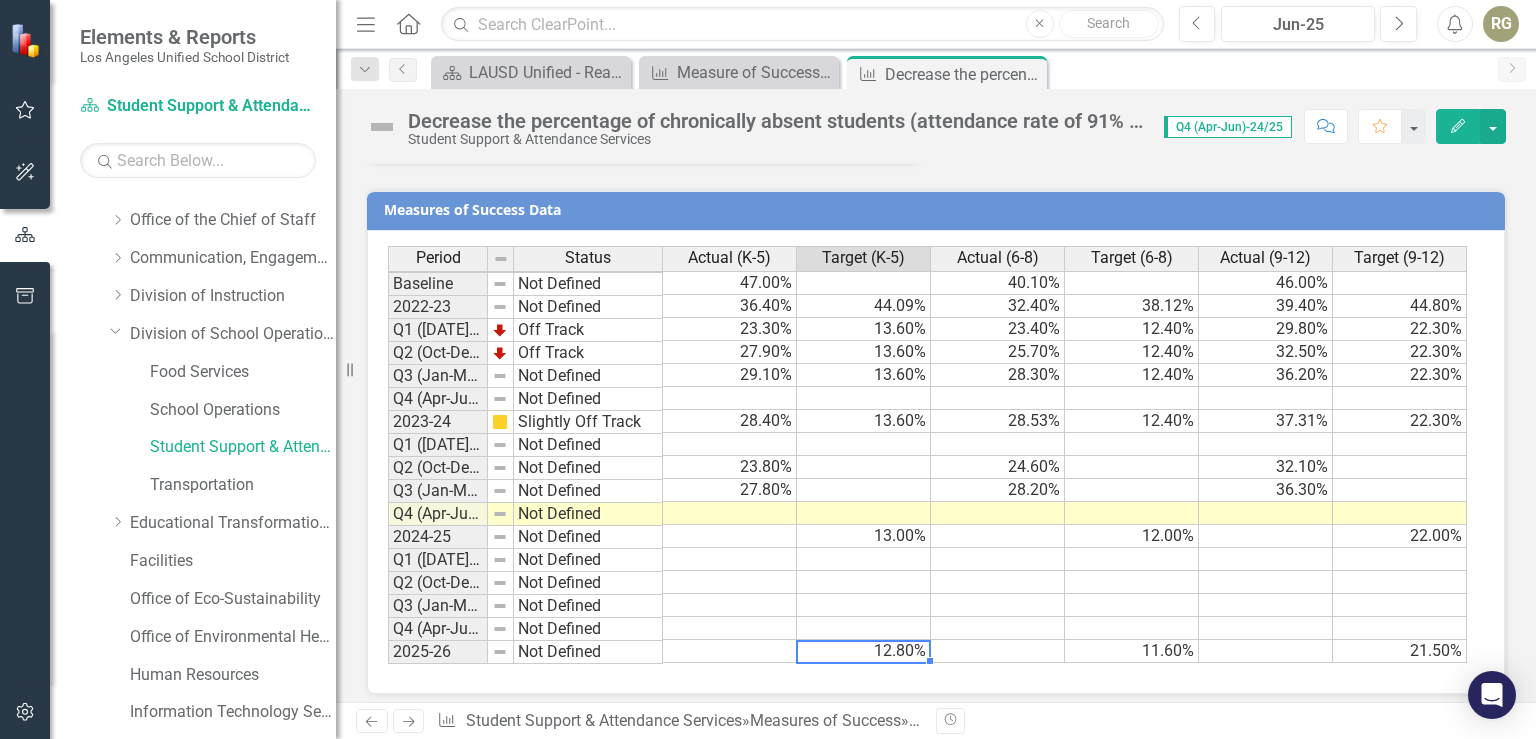 click on "12.80%" at bounding box center (864, 651) 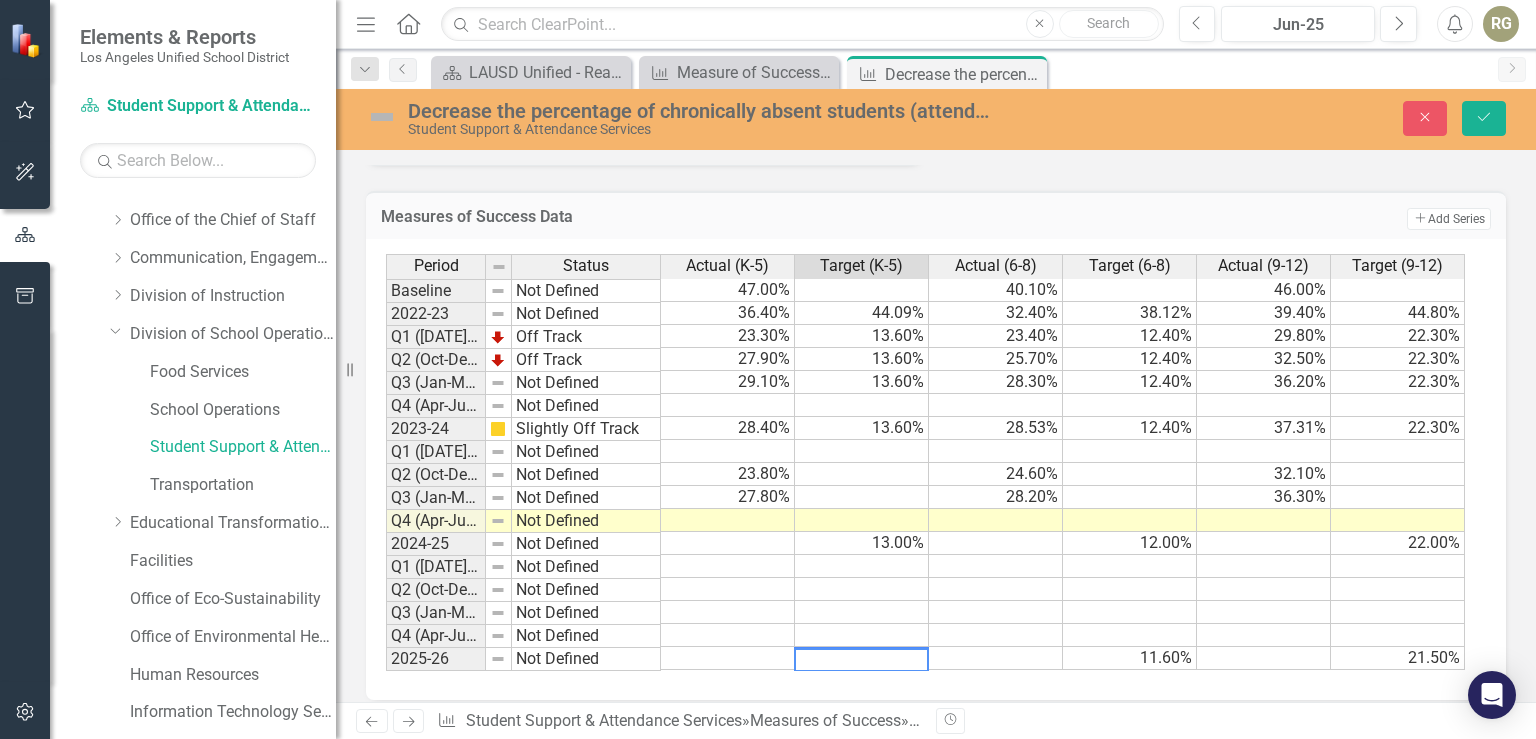 type on "12.8" 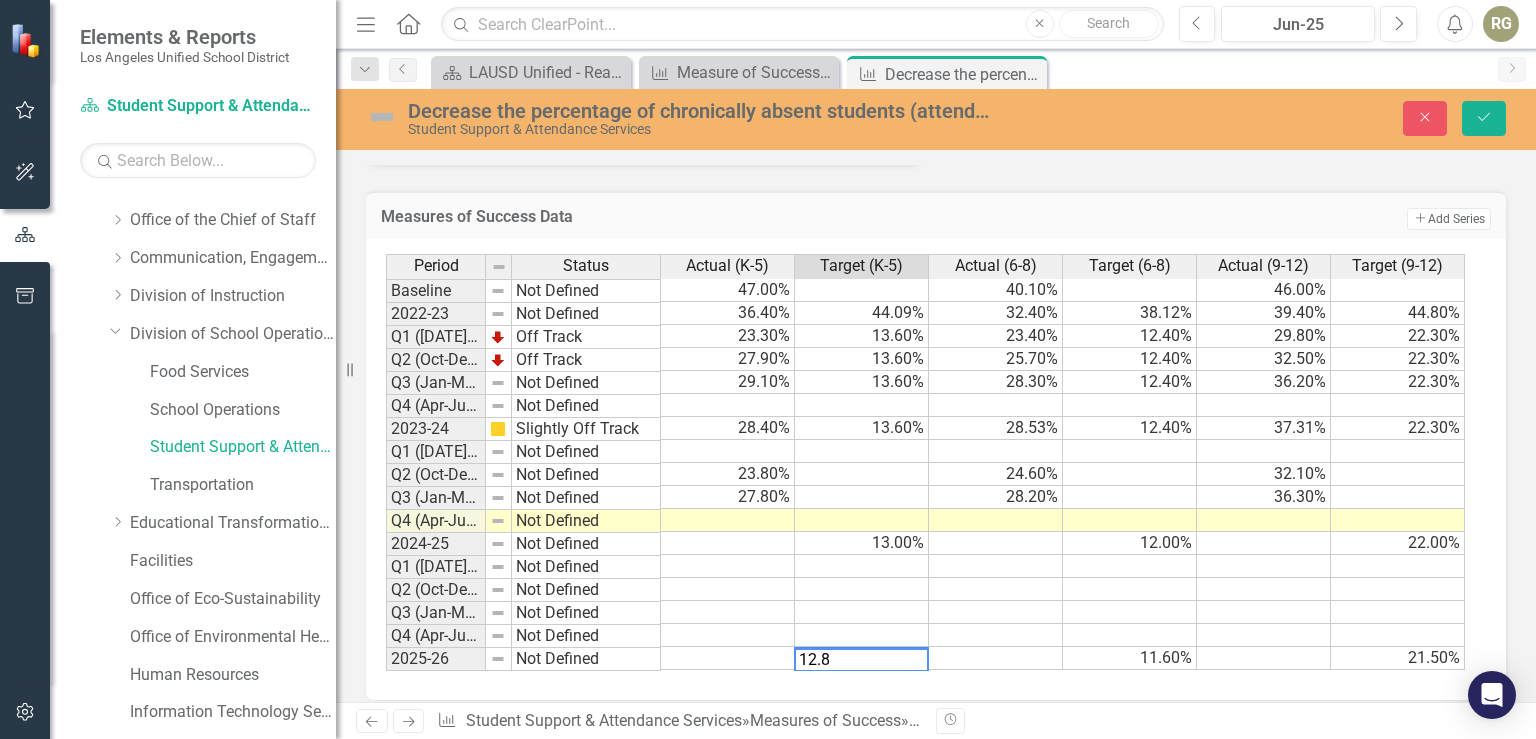 scroll, scrollTop: 0, scrollLeft: 0, axis: both 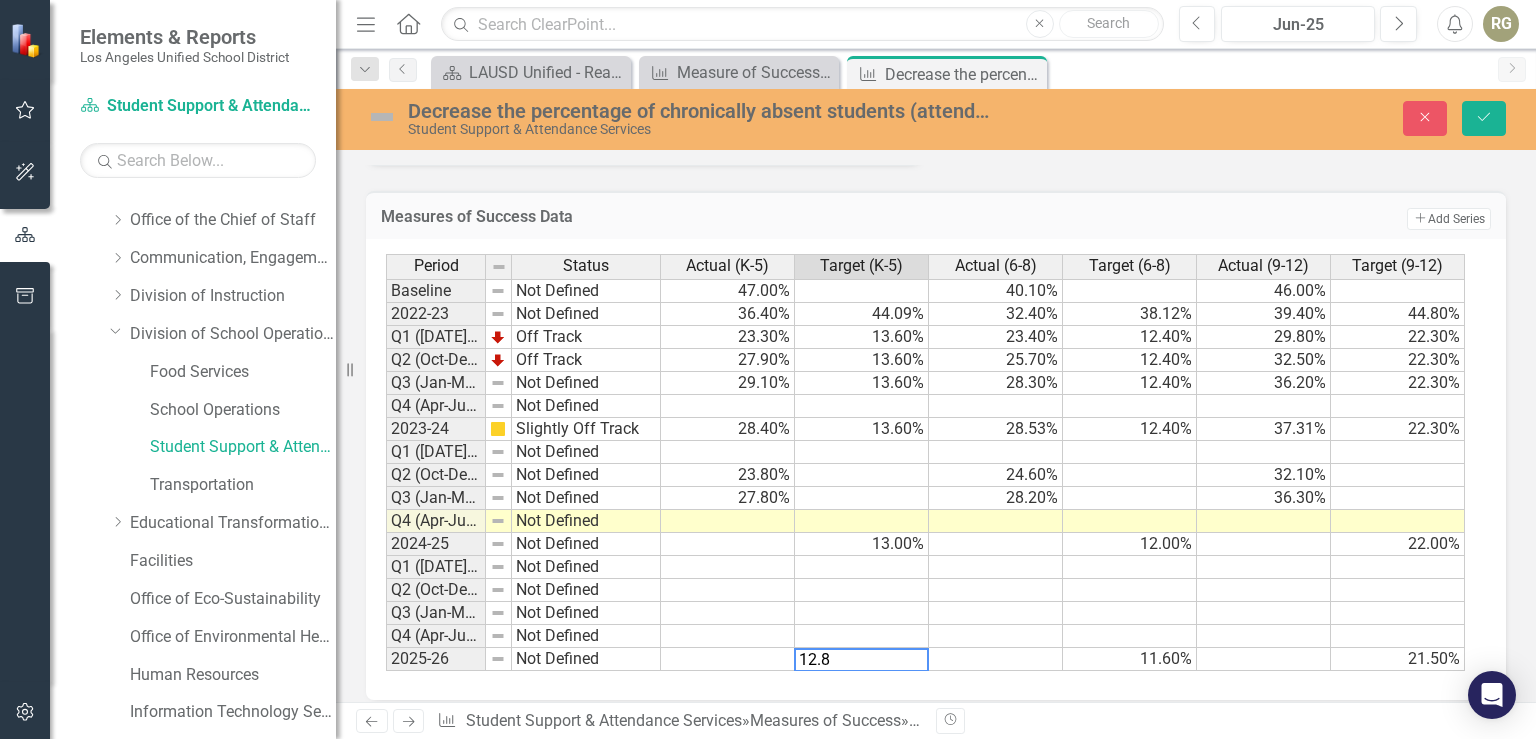 click on "Period Status Actual (K-5) Target (K-5) Actual (6-8) Target (6-8) Actual (9-12) Target (9-12) Baseline Not Defined 47.00% 40.10% 46.00% 2022-23 Not Defined 36.40% 44.09% 32.40% 38.12% 39.40% 44.80% Q1 ([DATE]-Sep)-23/24 Off Track 23.30% 13.60% 23.40% 12.40% 29.80% 22.30% Q2 (Oct-Dec)-23/24 Off Track 27.90% 13.60% 25.70% 12.40% 32.50% 22.30% Q3 (Jan-Mar)-23/24 Not Defined 29.10% 13.60% 28.30% 12.40% 36.20% 22.30% Q4 (Apr-Jun)-23/24 Not Defined 2023-24 Slightly Off Track 28.40% 13.60% 28.53% 12.40% 37.31% 22.30% Q1 ([DATE]-Sep)-24/25 Not Defined Q2 (Oct-Dec)-24/25 Not Defined 23.80% 24.60% 32.10% Q3 (Jan-Mar)-24/25 Not Defined 27.80% 28.20% 36.30% Q4 (Apr-Jun)-24/25 Not Defined 2024-25 Not Defined 13.00% 12.00% 22.00% Q1 ([DATE]-Sep)-25/26 Not Defined Q2 (Oct-Dec)-25/26 Not Defined Q3 (Jan-Mar)-25/26 Not Defined Q4 (Apr-Jun)-25/26 Not Defined 2025-26 Not Defined 12.80% 11.60% 21.50%" at bounding box center (386, 462) 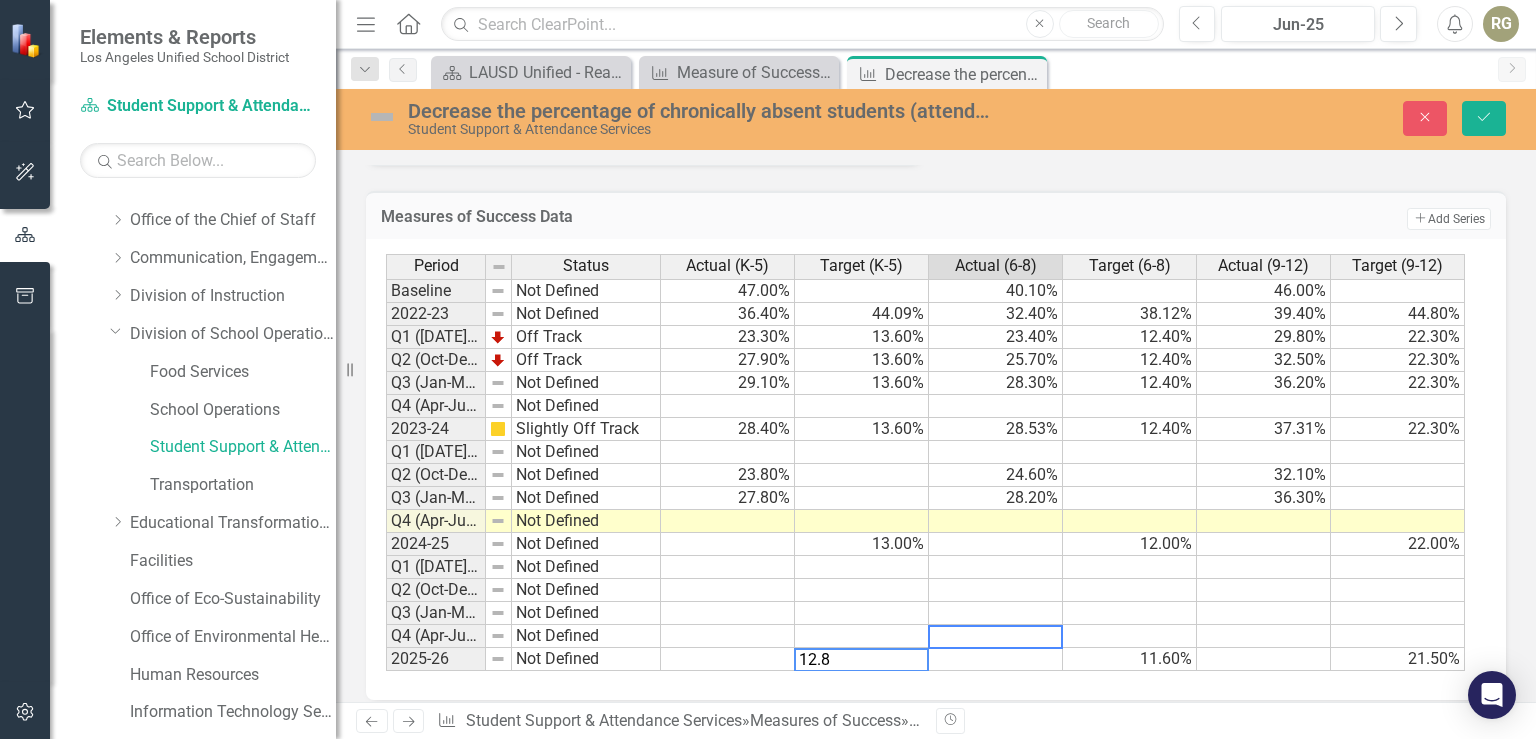 type 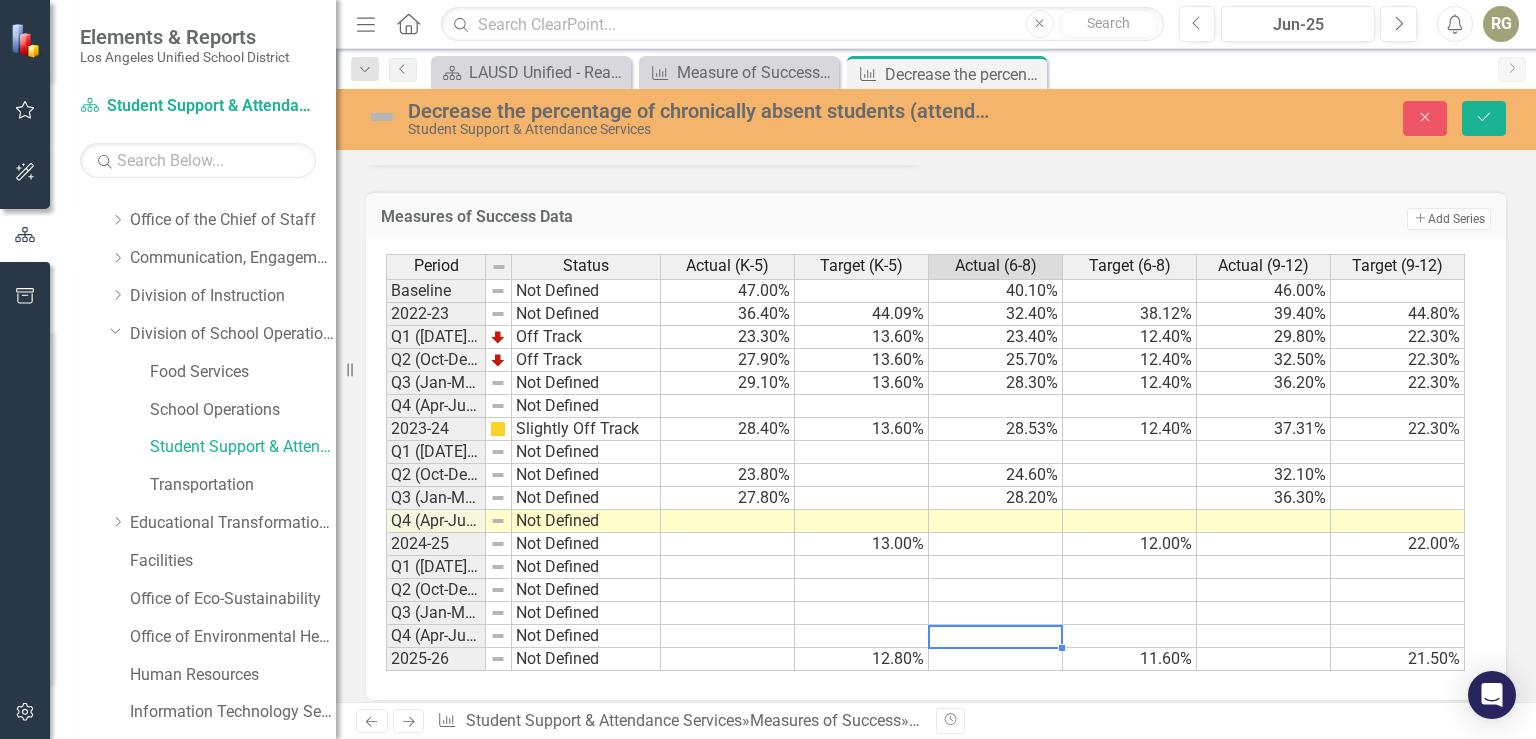 scroll, scrollTop: 0, scrollLeft: 0, axis: both 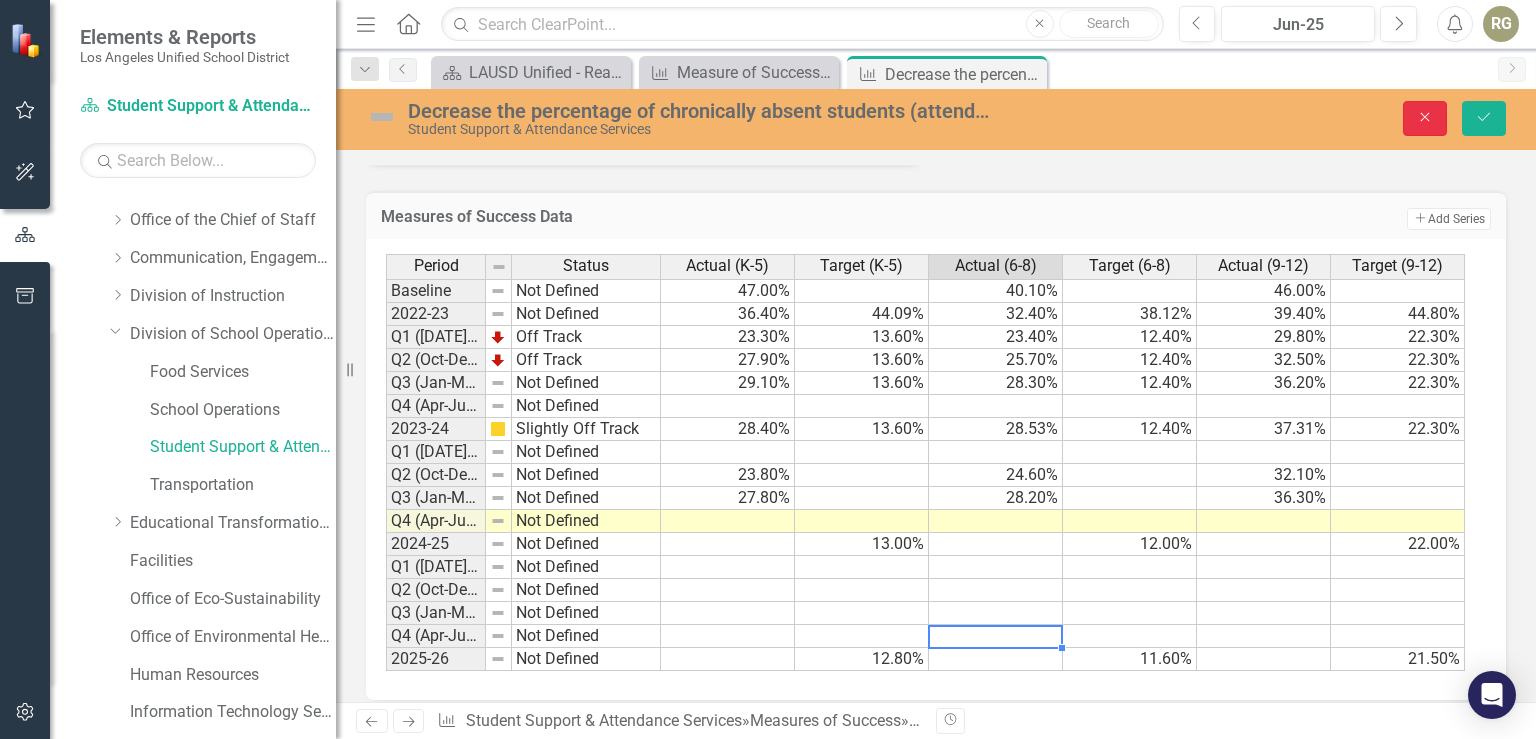 click on "Close" 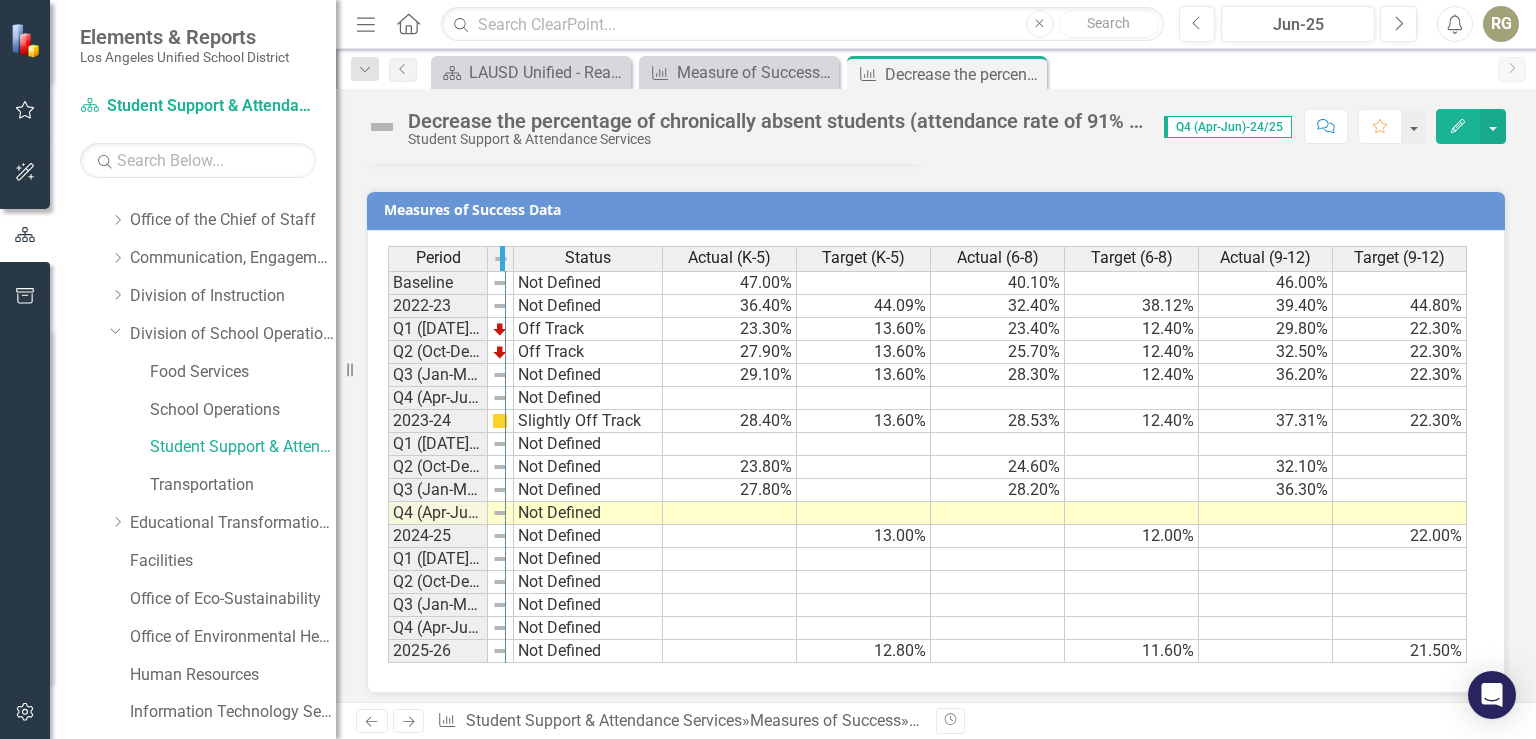 drag, startPoint x: 486, startPoint y: 248, endPoint x: 504, endPoint y: 247, distance: 18.027756 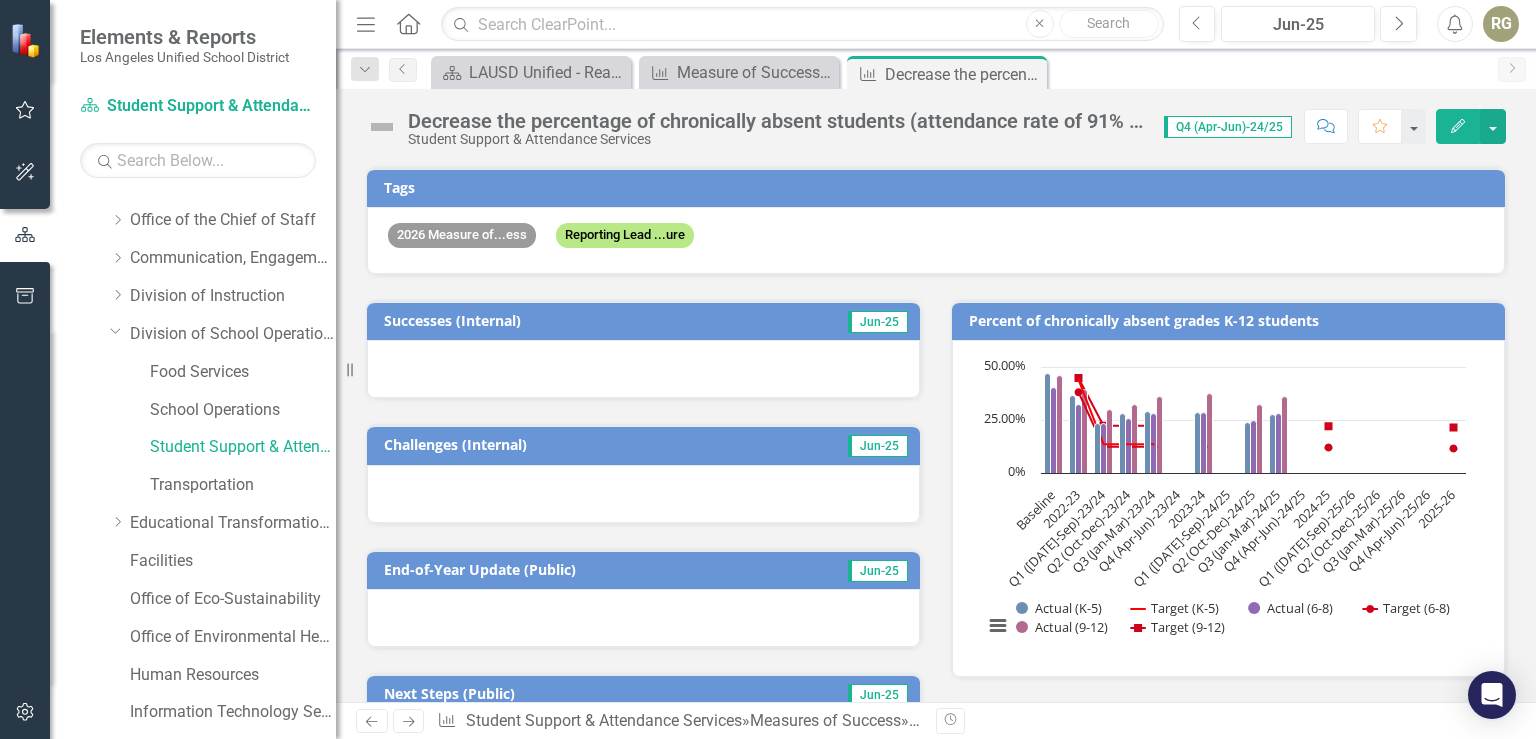 scroll, scrollTop: 510, scrollLeft: 0, axis: vertical 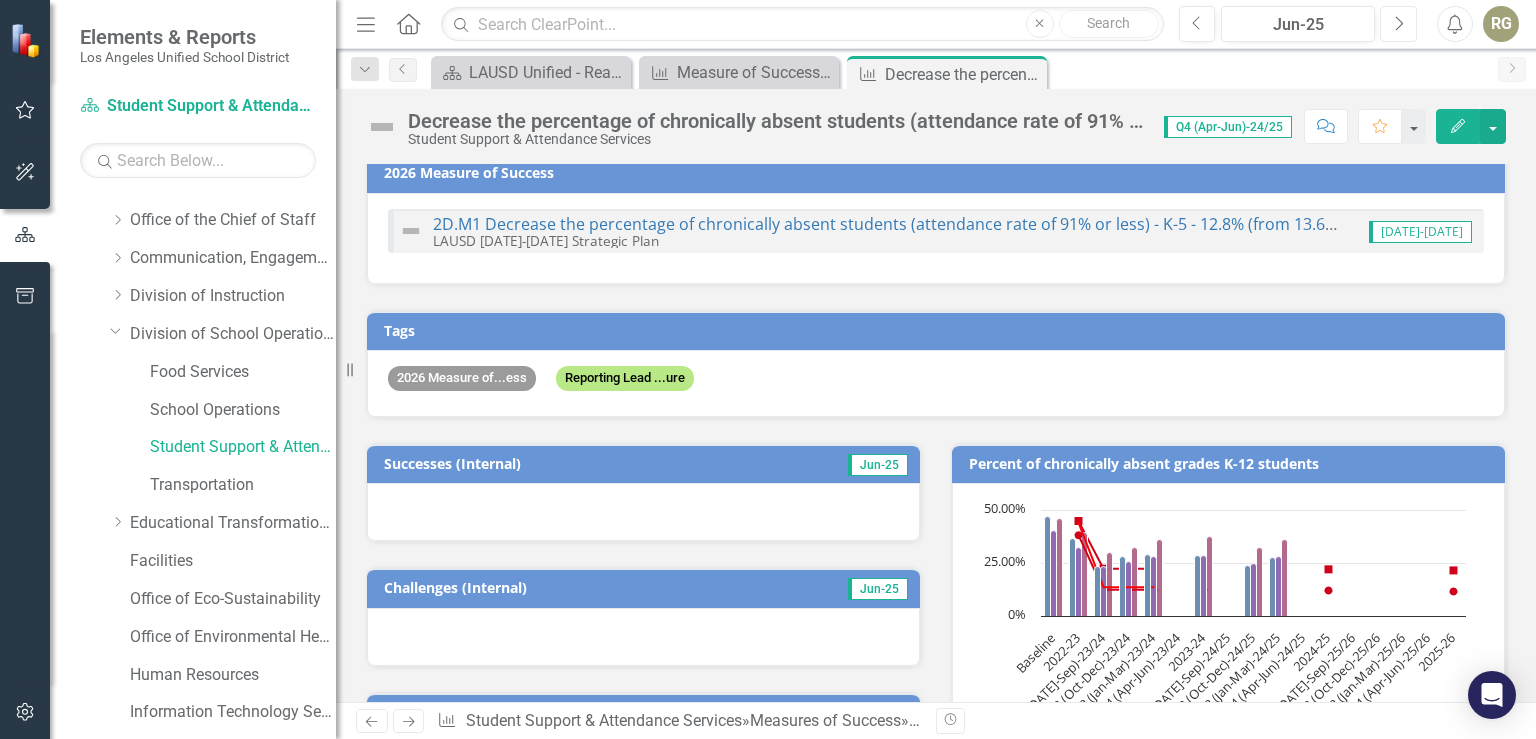click on "Next" 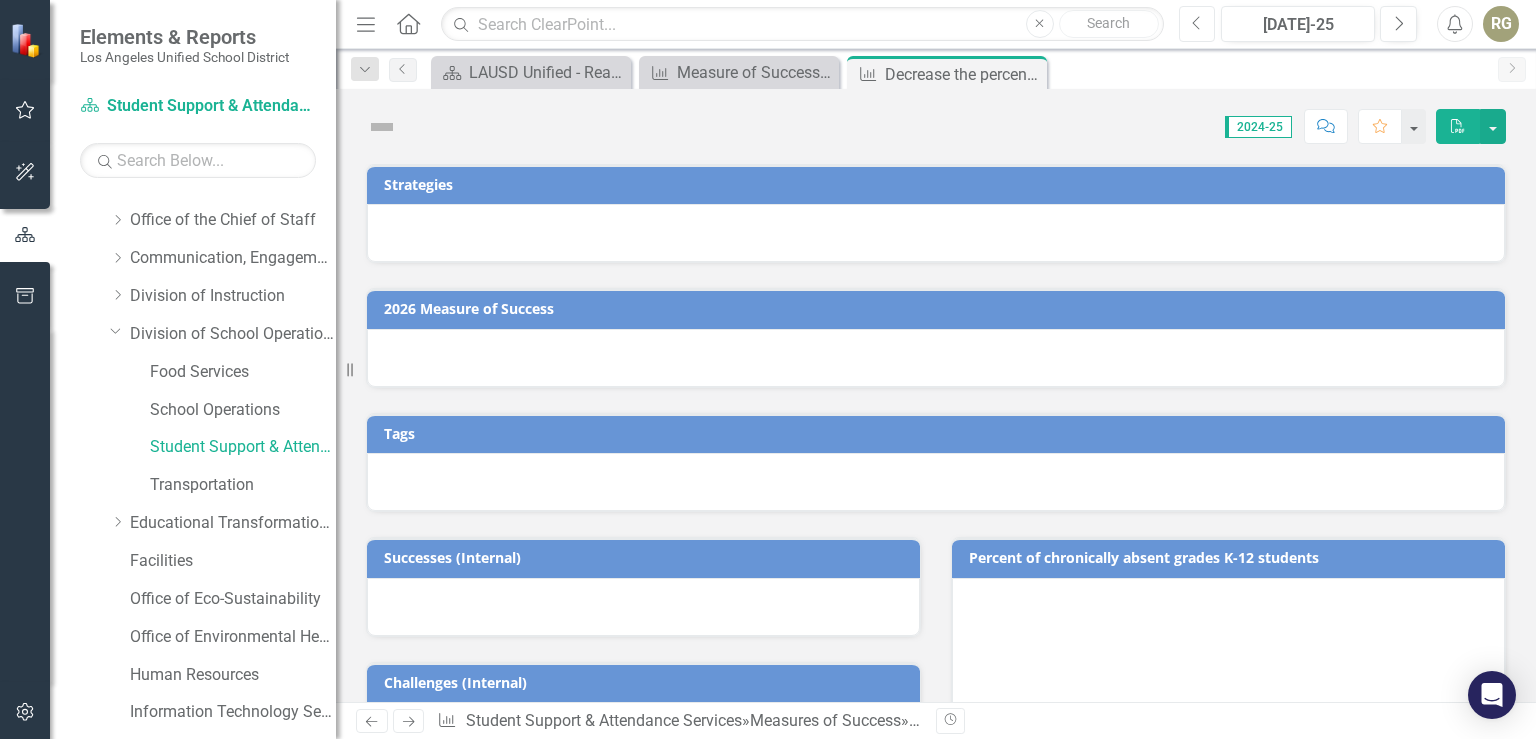 click 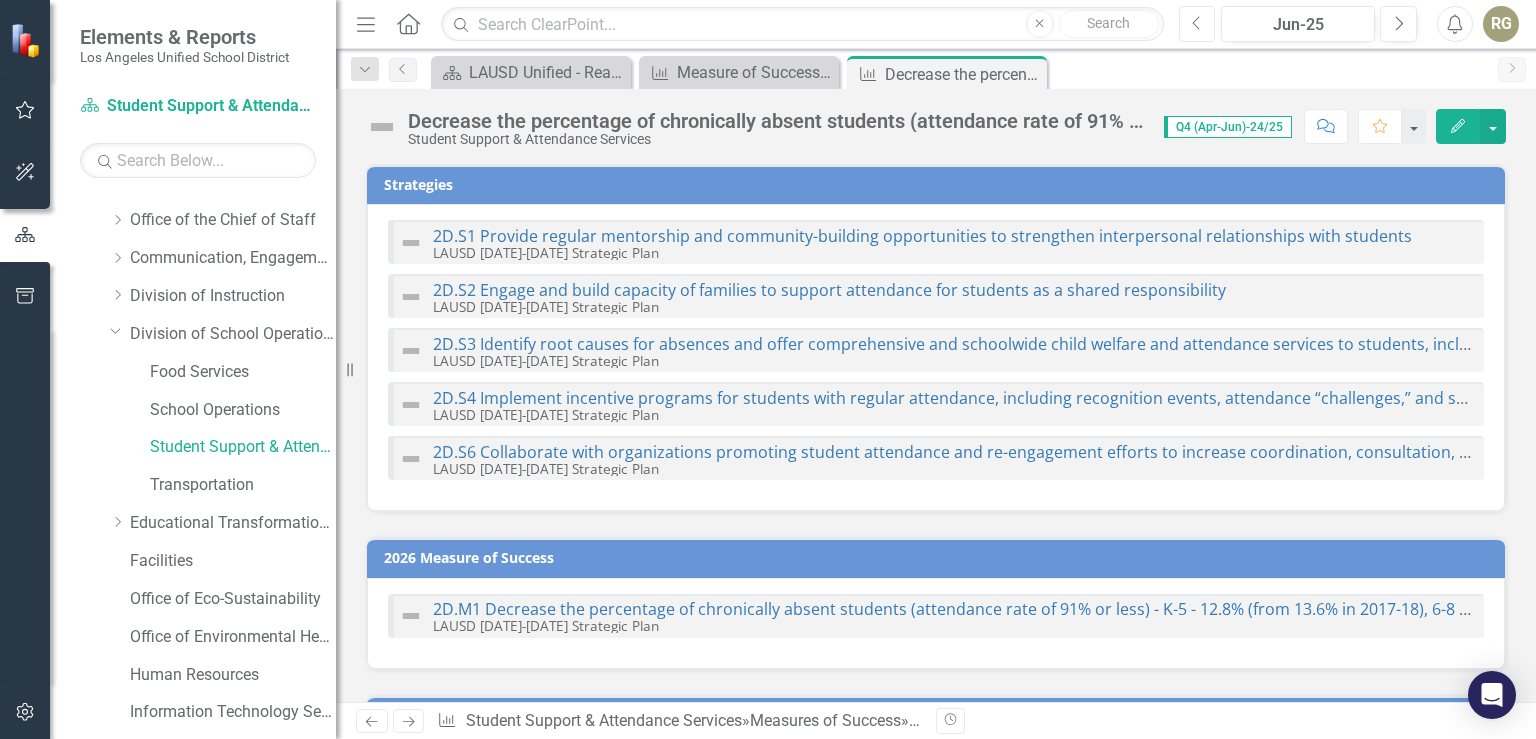 checkbox on "true" 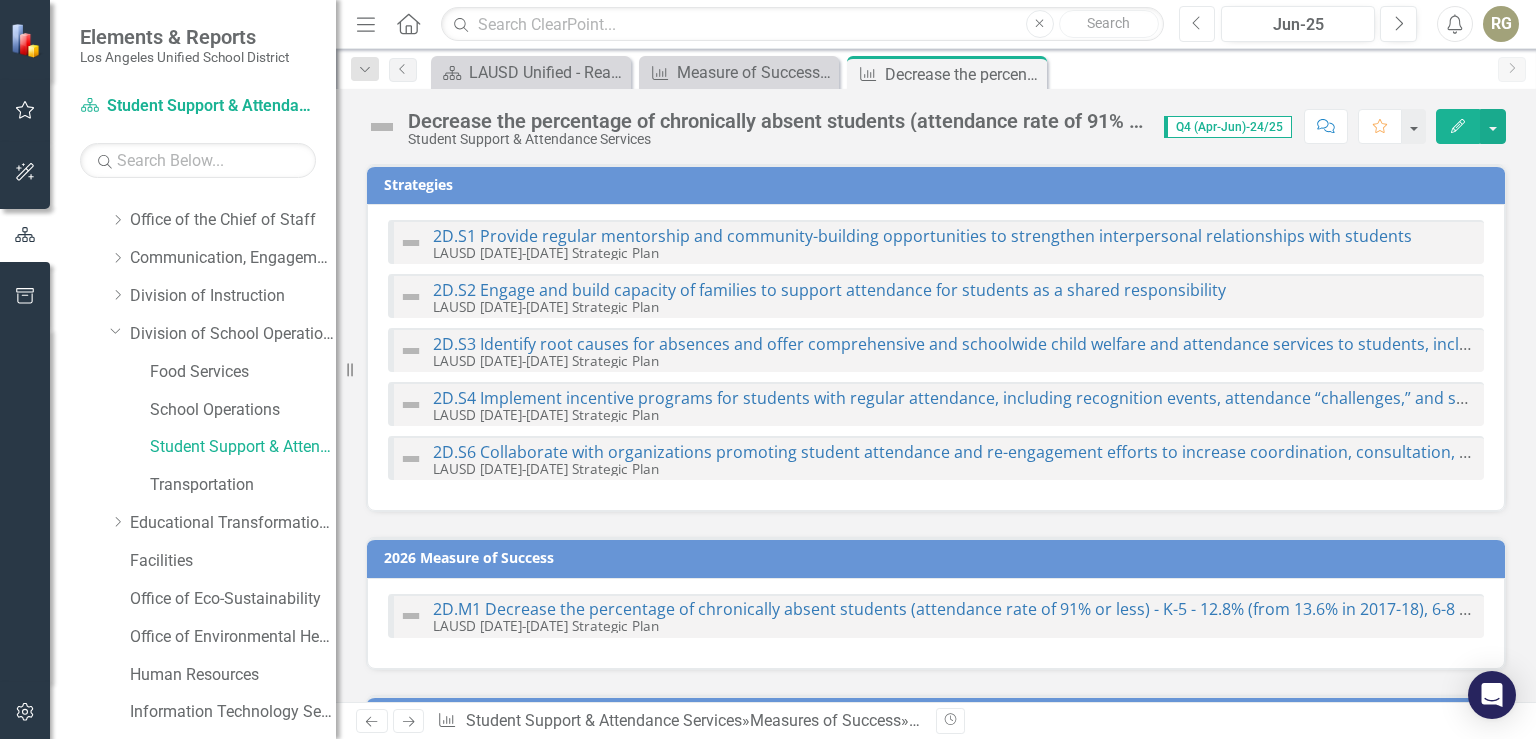 checkbox on "true" 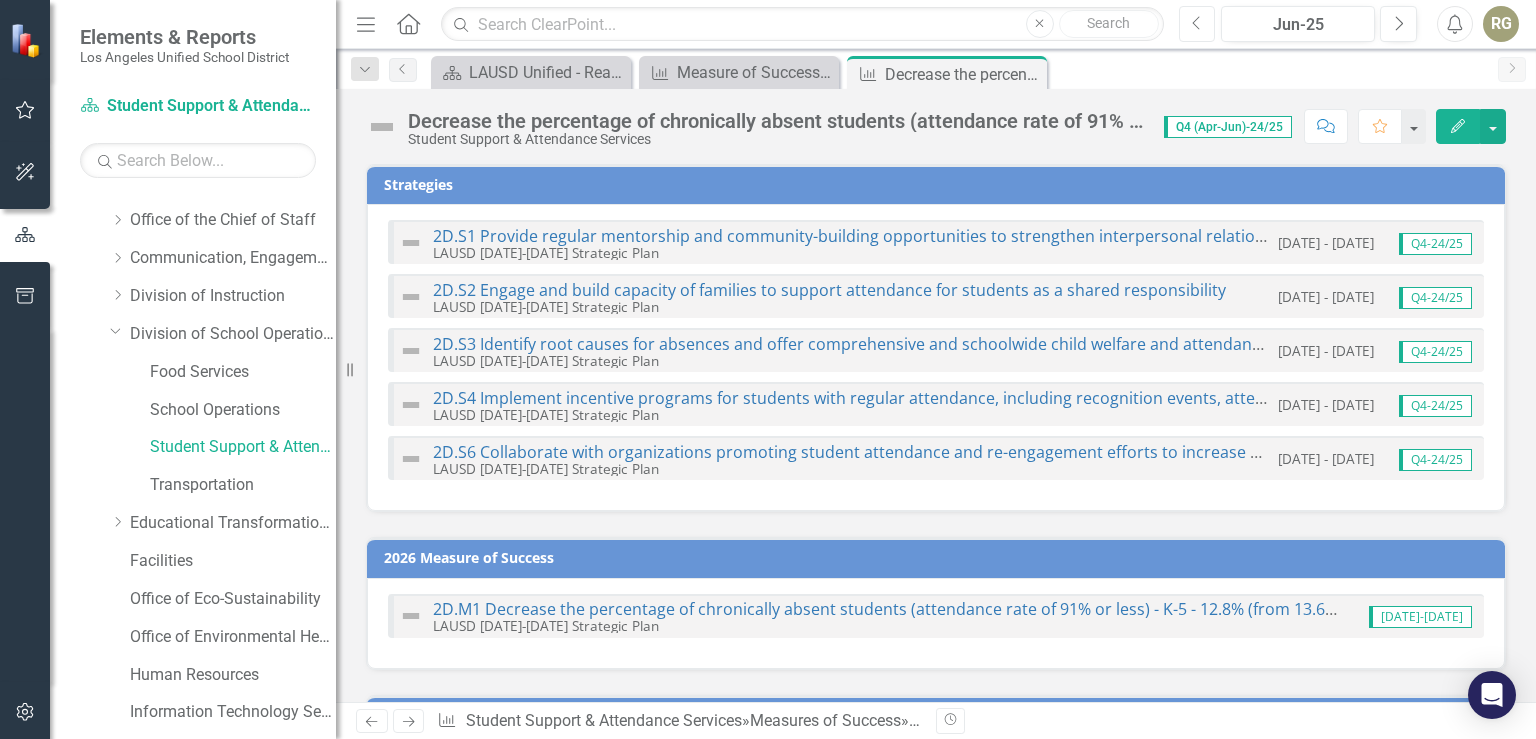 scroll, scrollTop: 230, scrollLeft: 0, axis: vertical 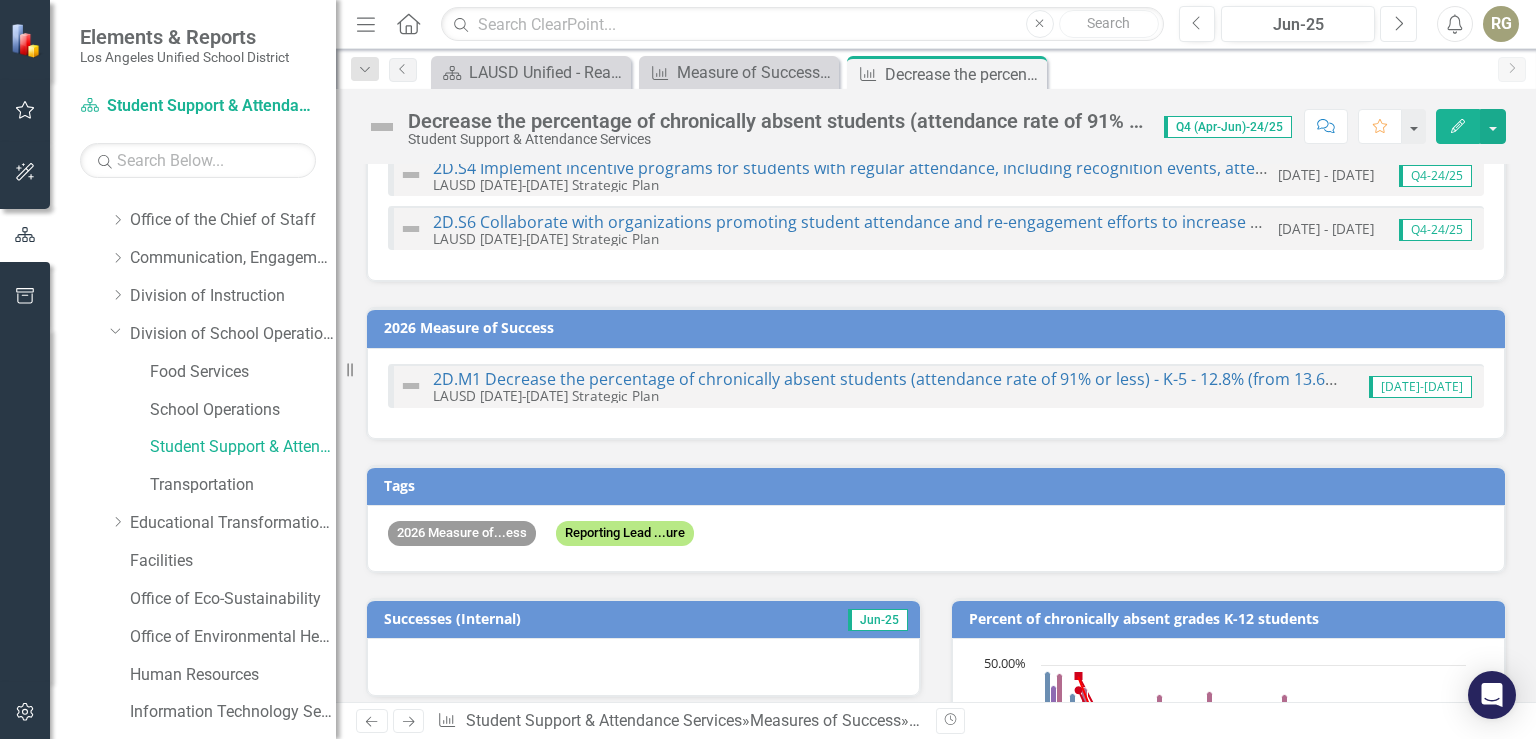 click on "Next" 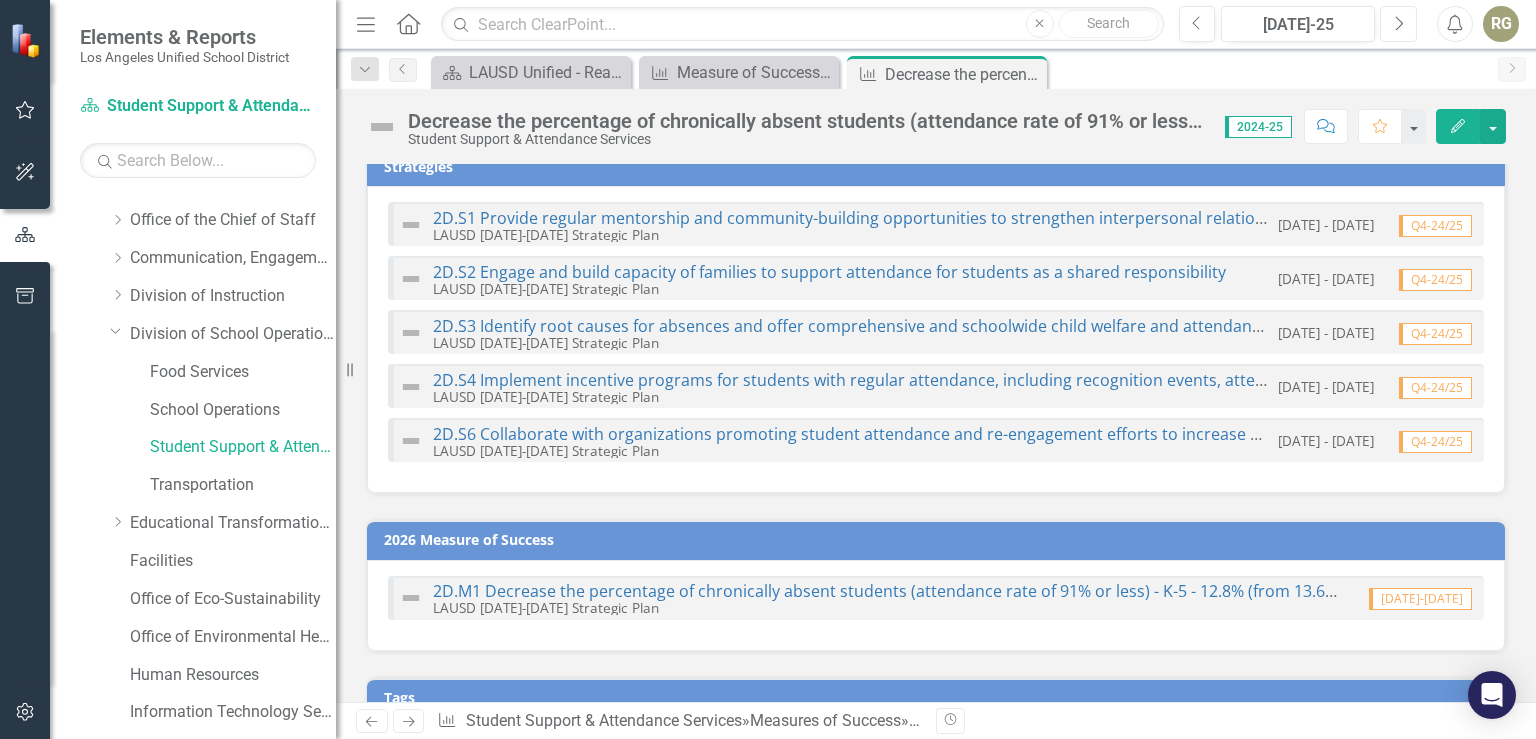 scroll, scrollTop: 0, scrollLeft: 0, axis: both 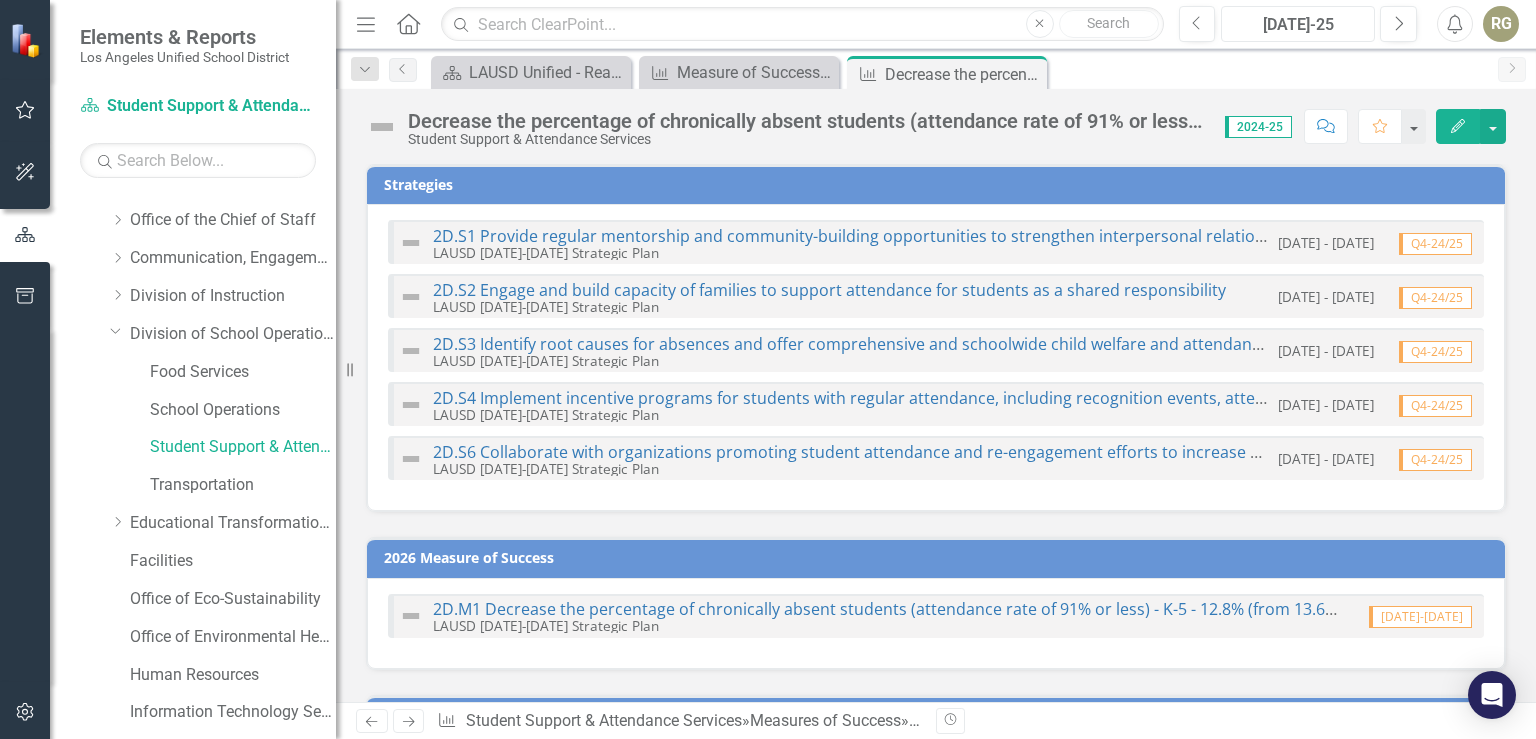 click on "[DATE]-25" at bounding box center (1298, 25) 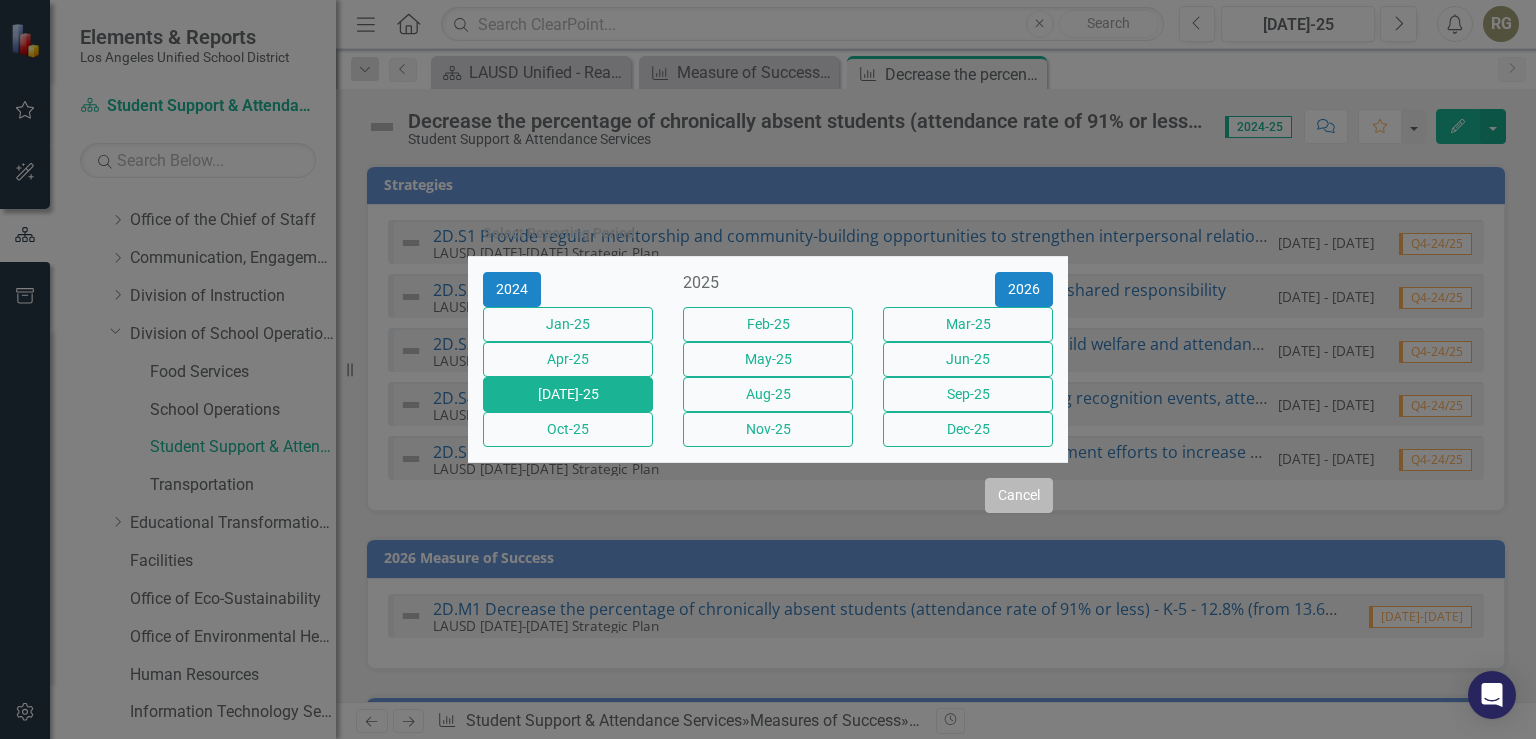 click on "Cancel" at bounding box center (1019, 495) 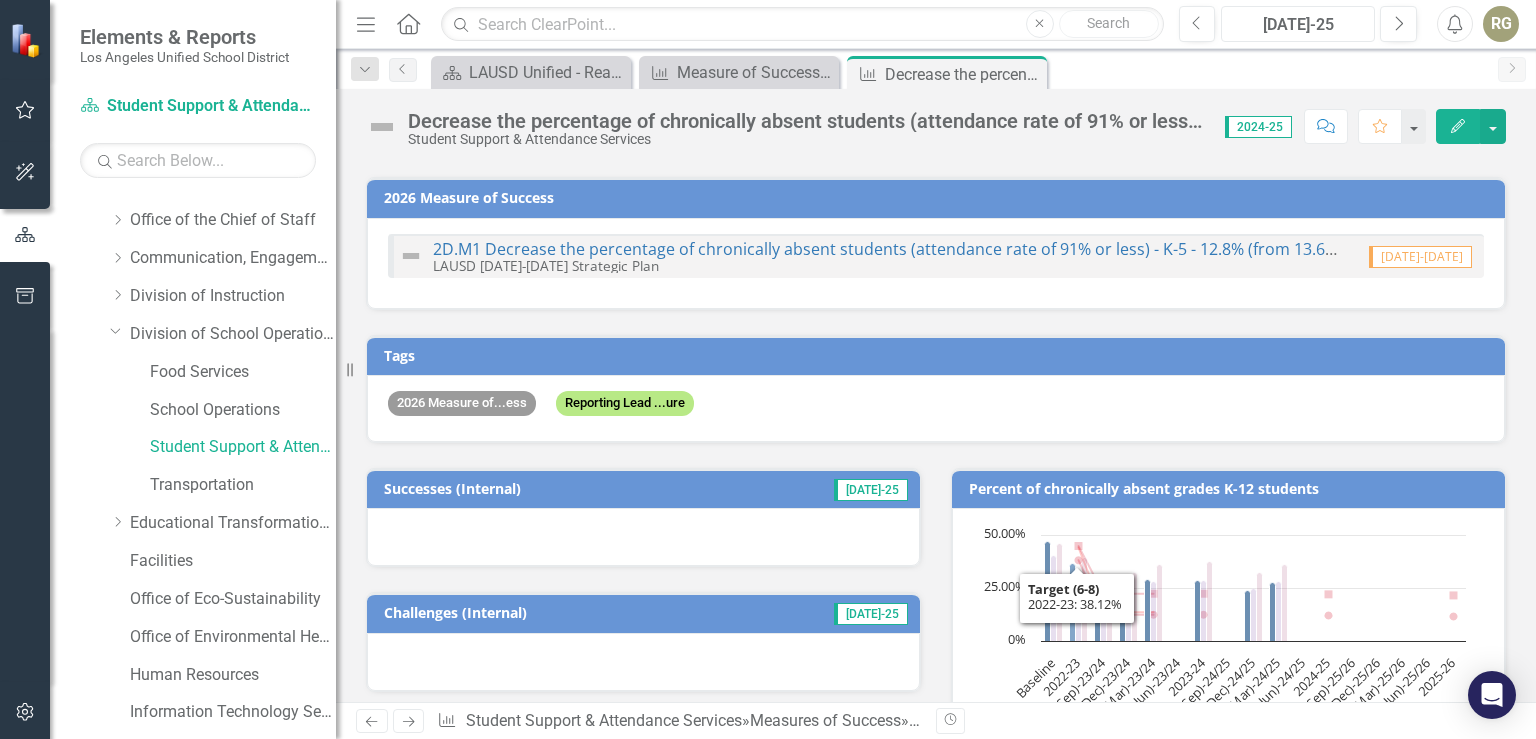 scroll, scrollTop: 346, scrollLeft: 0, axis: vertical 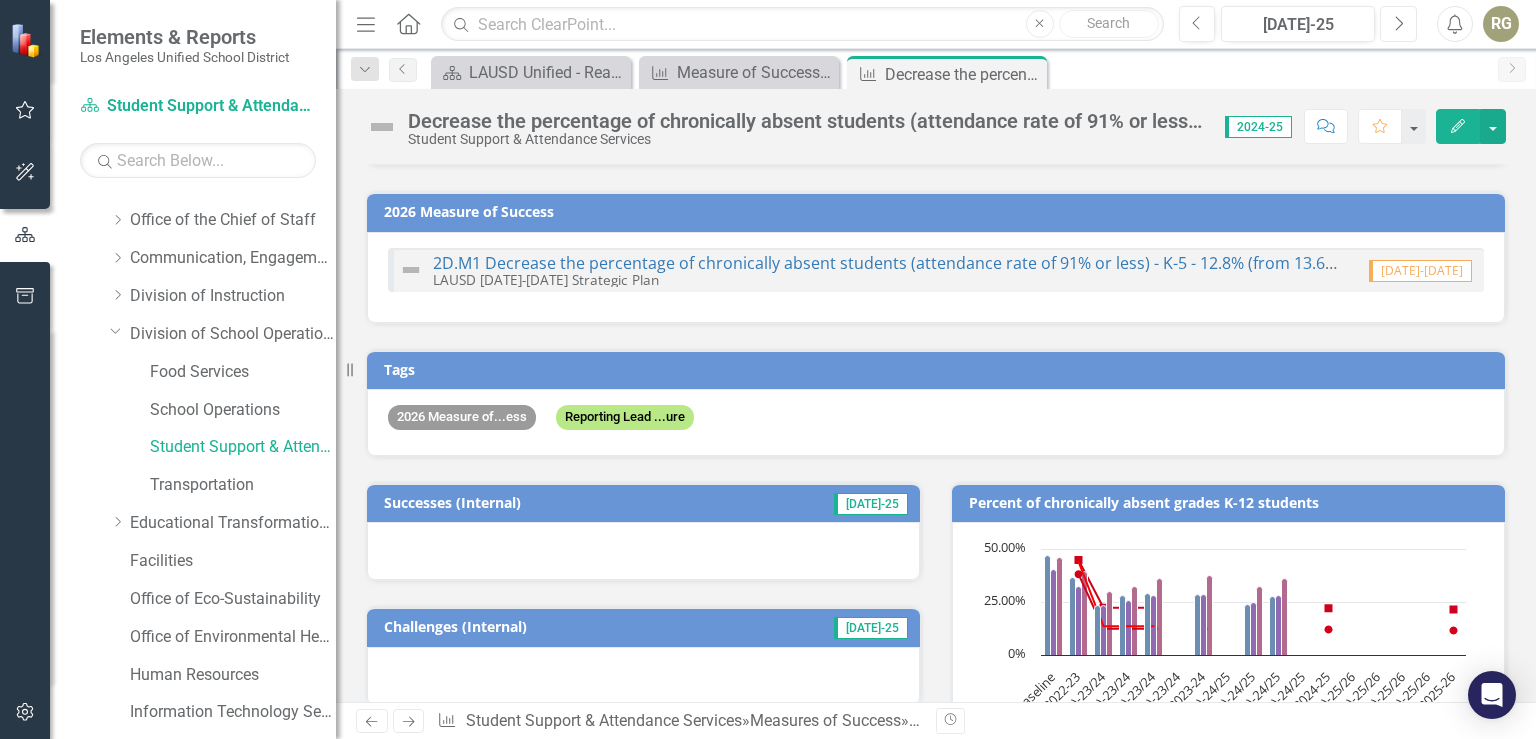 click on "Next" 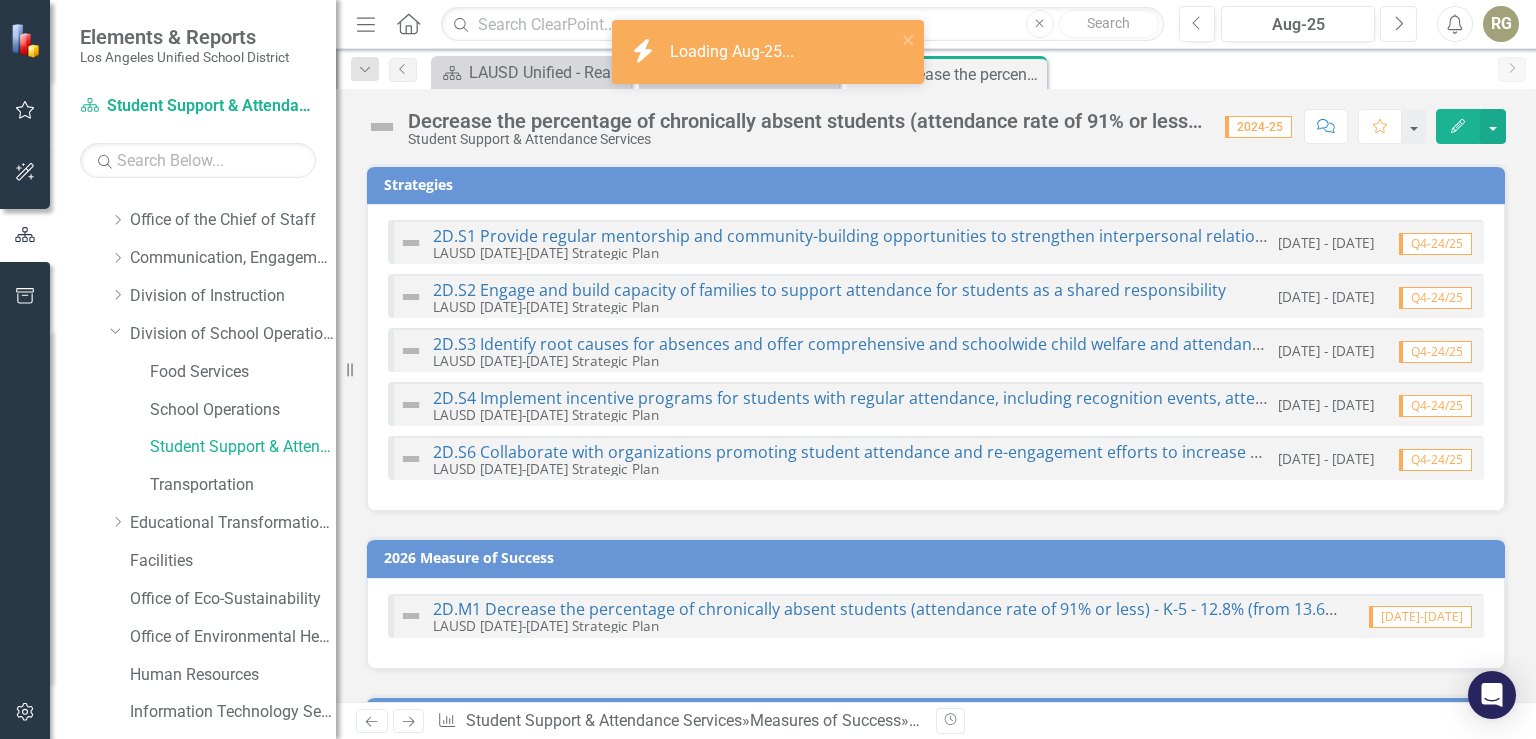 checkbox on "true" 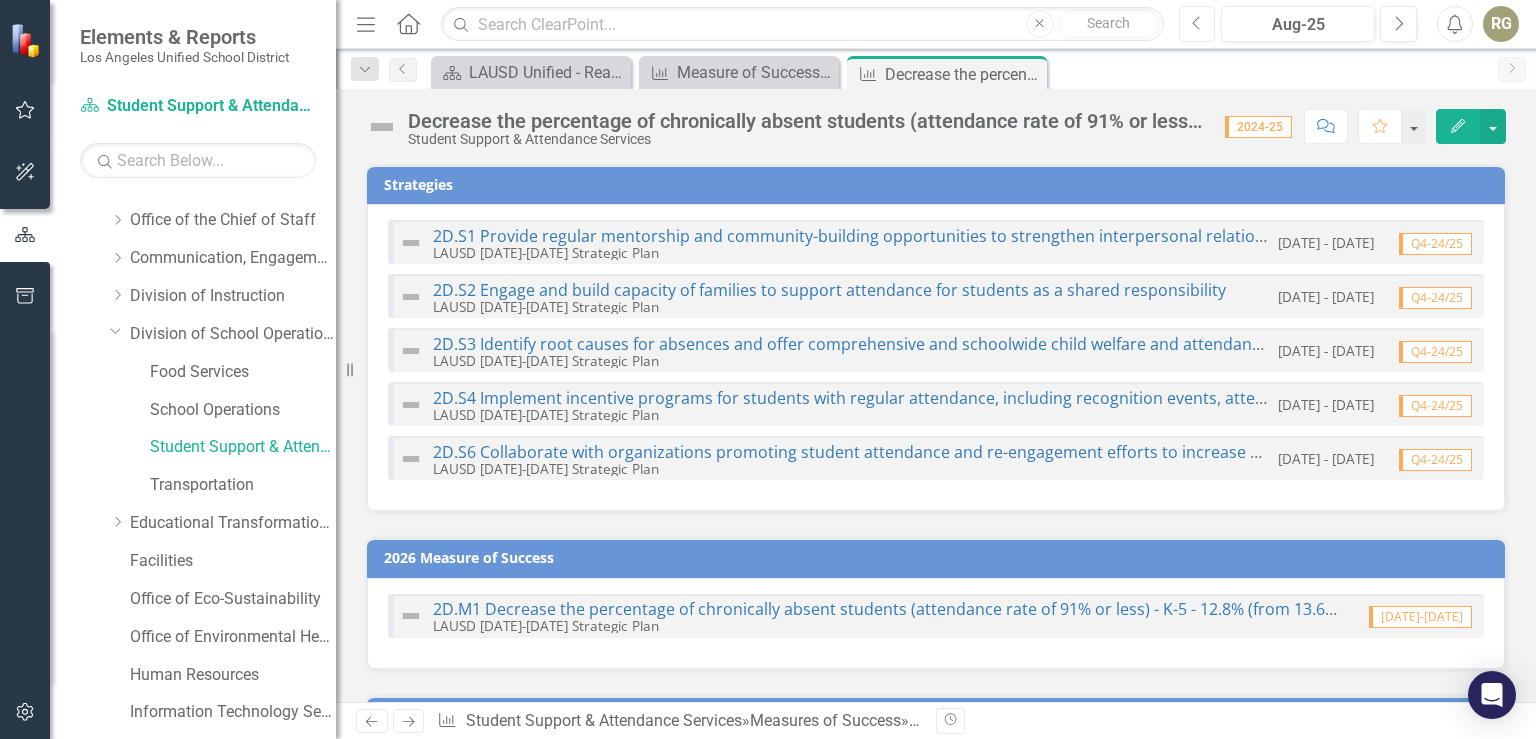 click on "Previous" 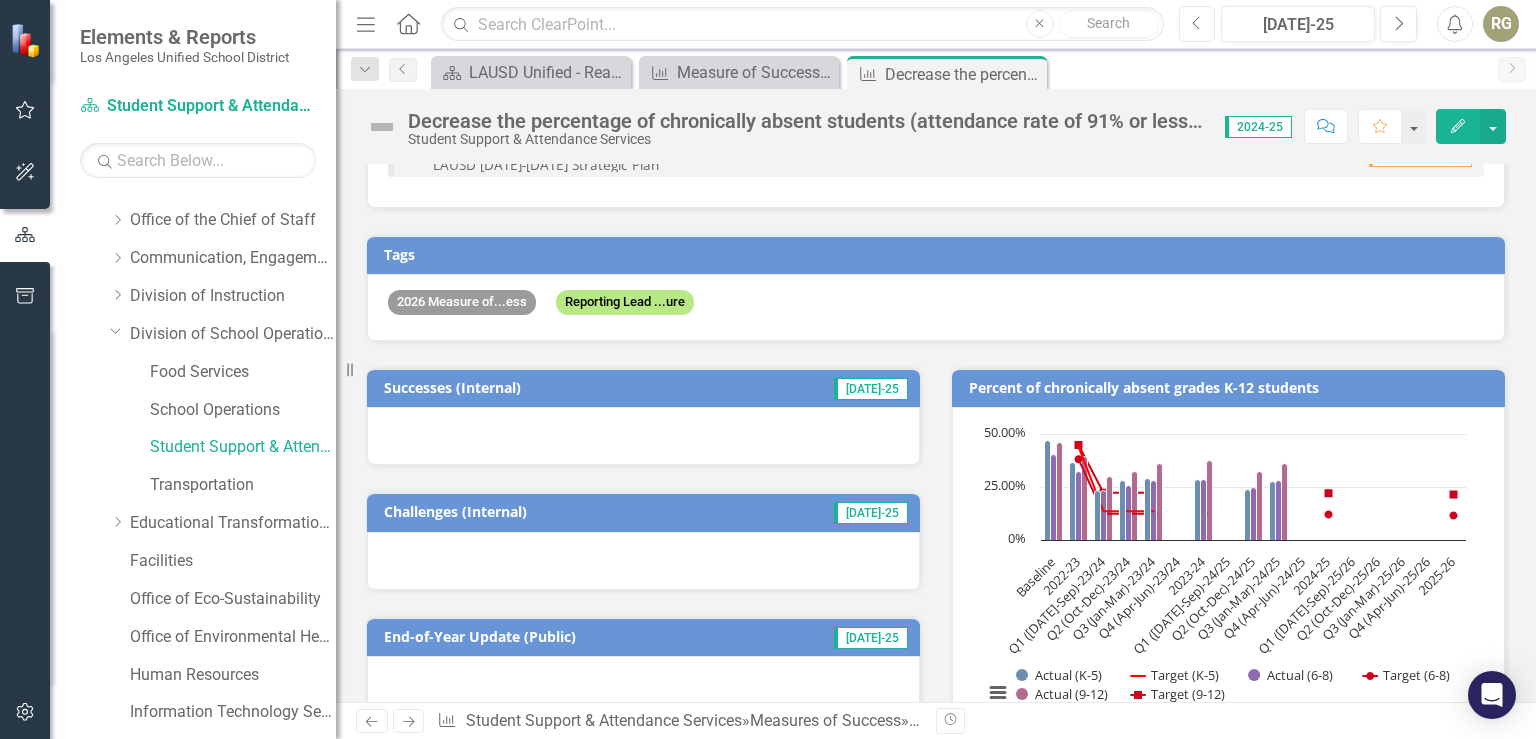 scroll, scrollTop: 576, scrollLeft: 0, axis: vertical 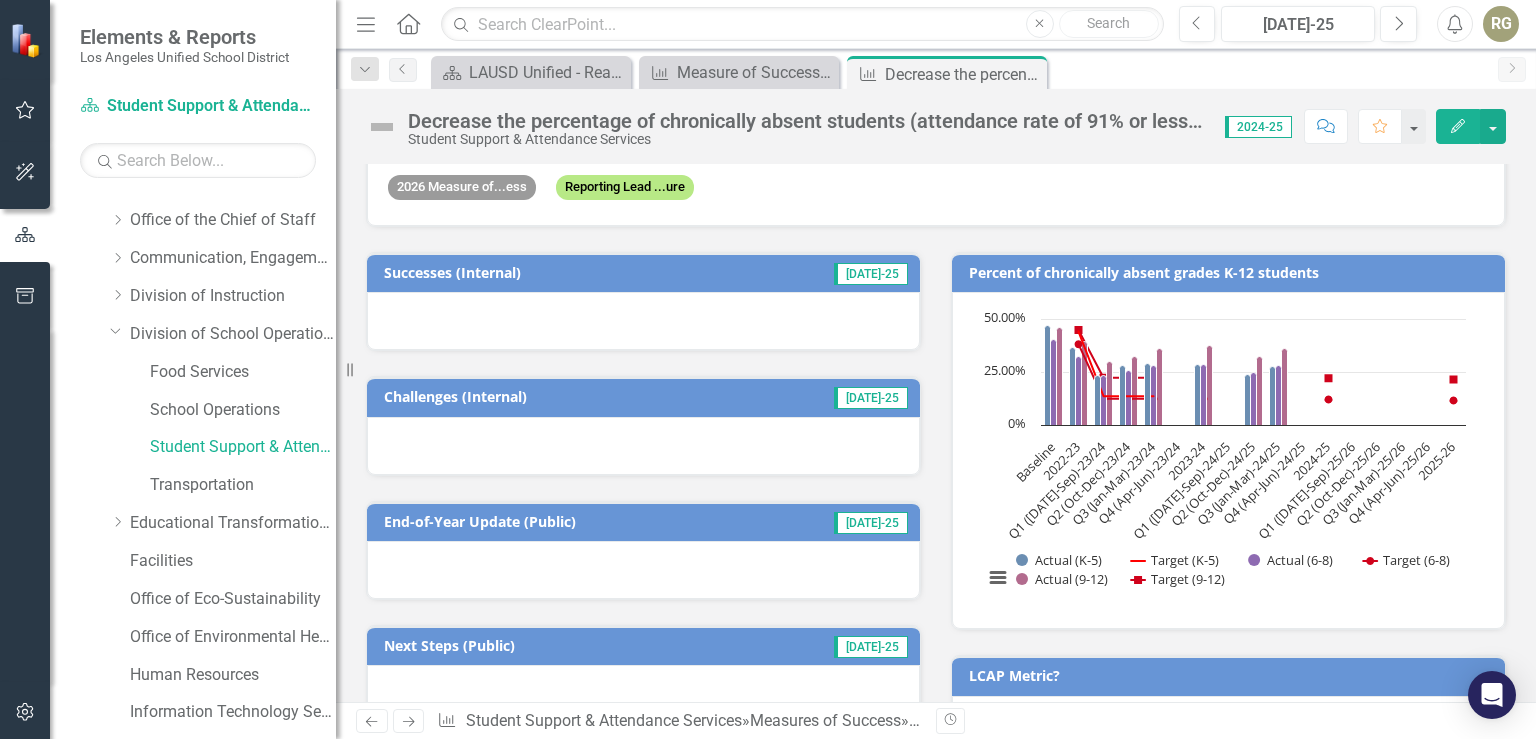 click at bounding box center (643, 321) 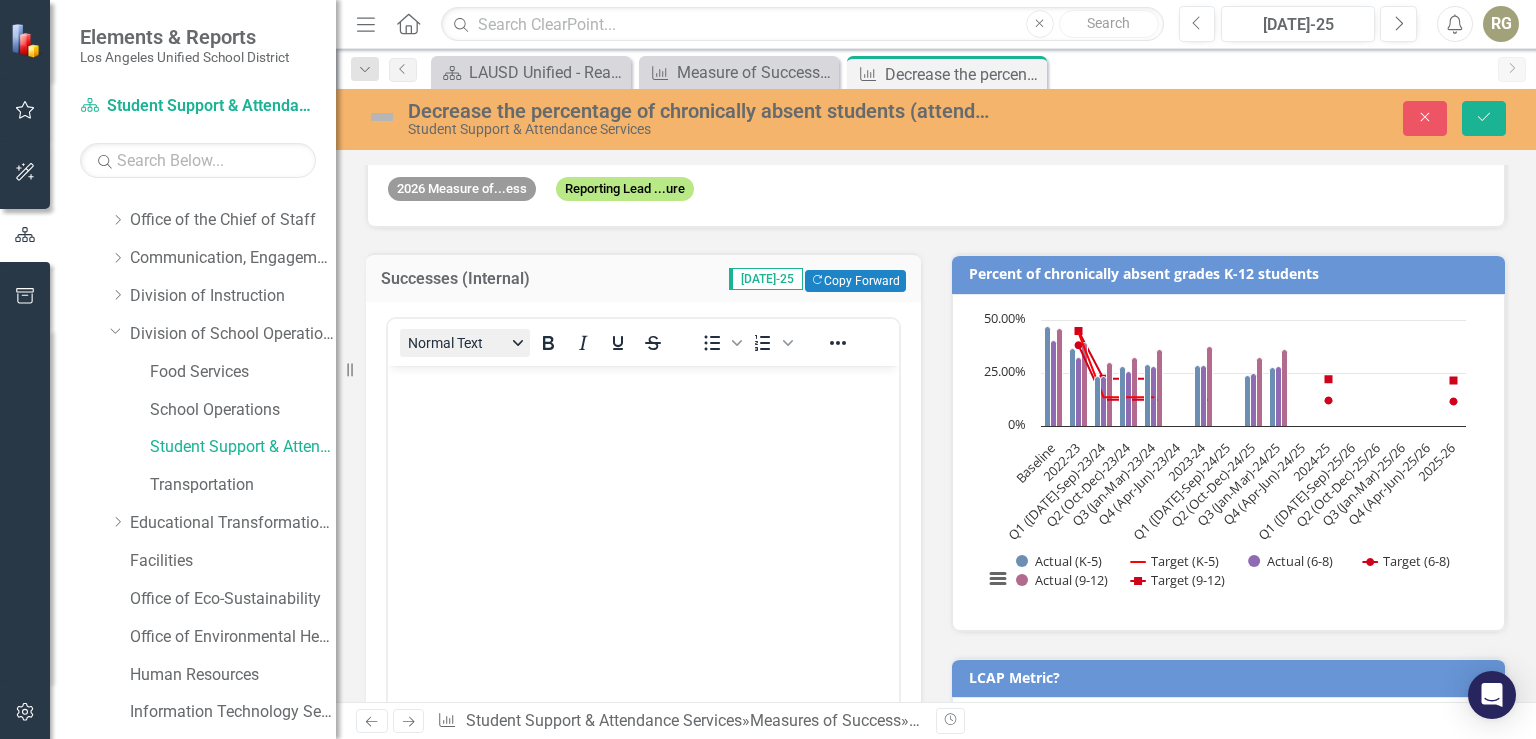 scroll, scrollTop: 0, scrollLeft: 0, axis: both 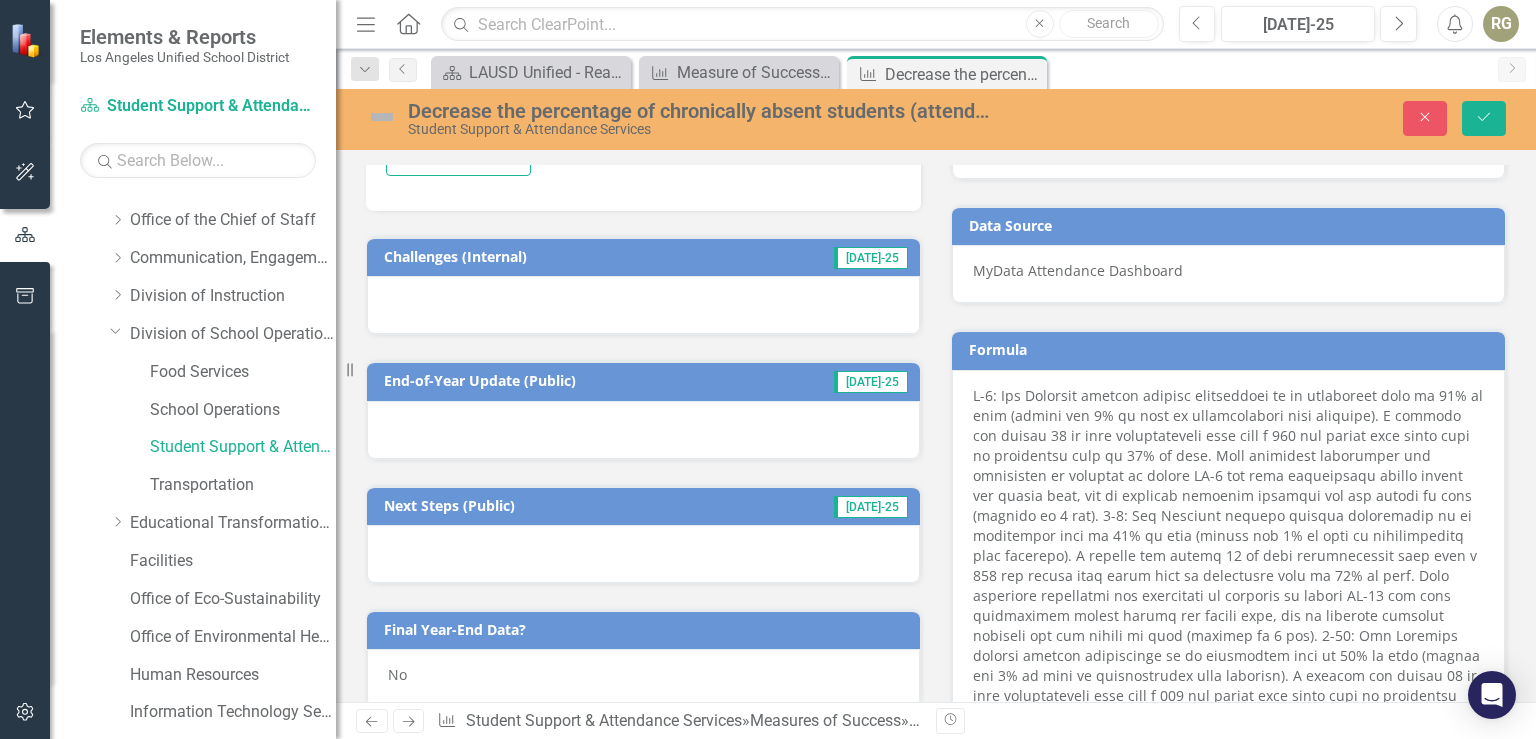 click at bounding box center [643, 305] 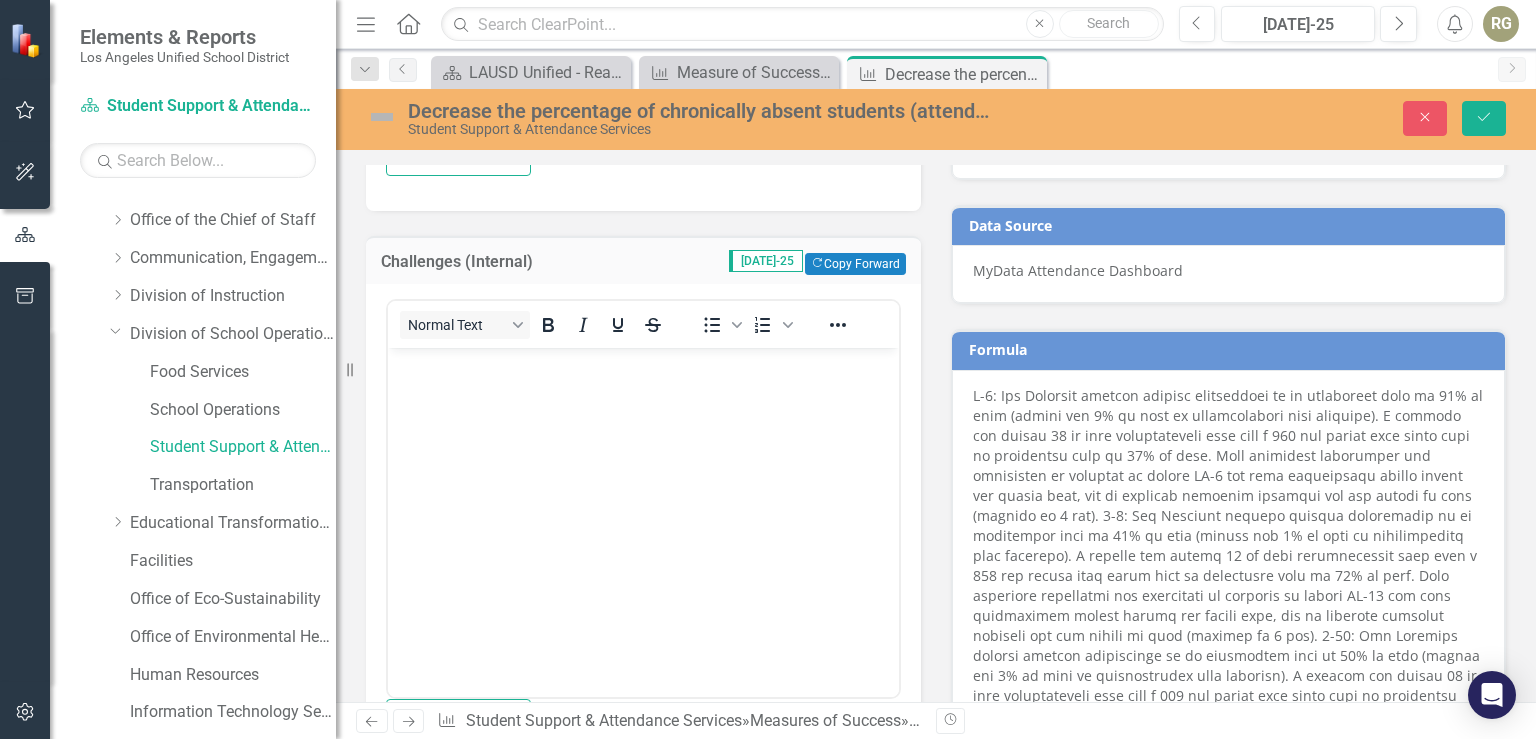 scroll, scrollTop: 0, scrollLeft: 0, axis: both 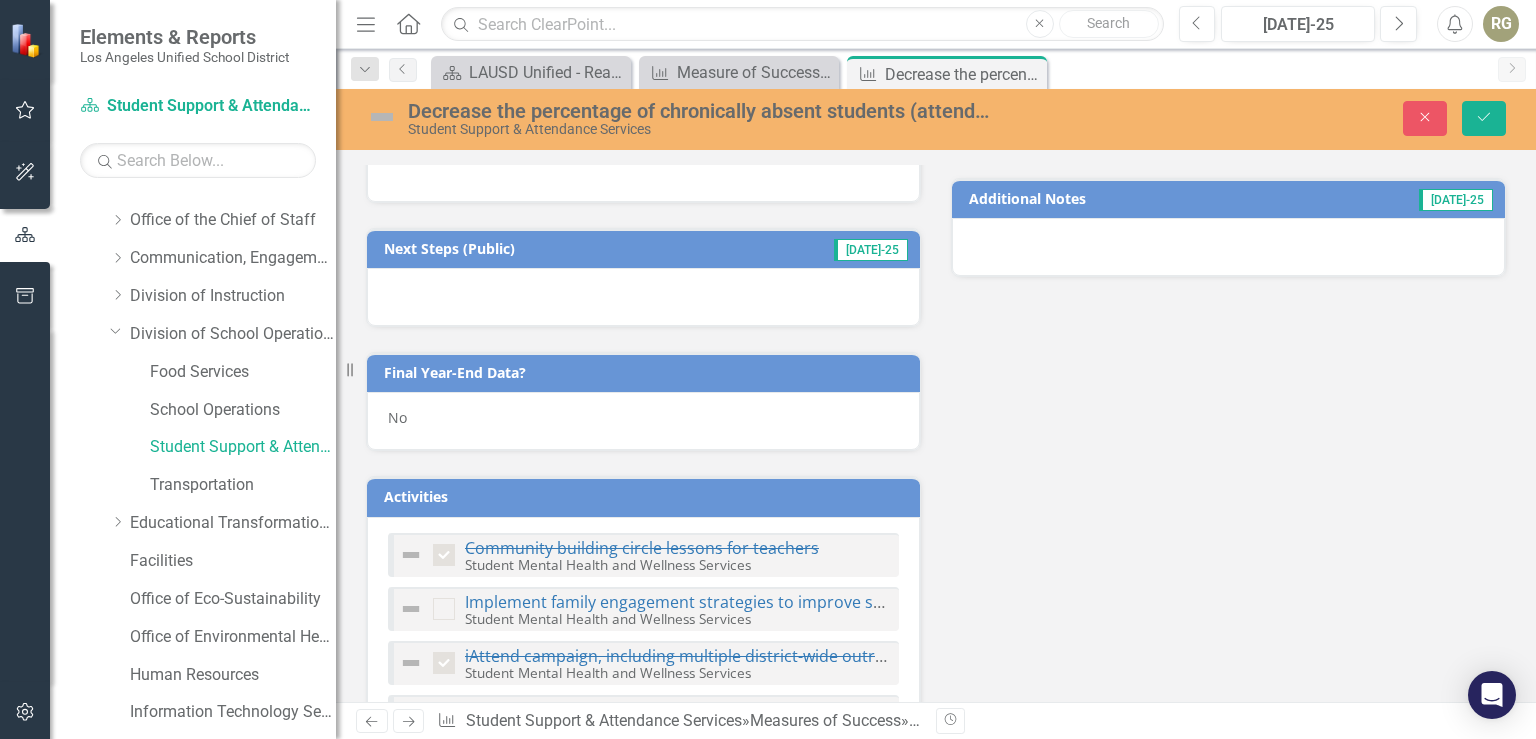 click on "No" at bounding box center (643, 421) 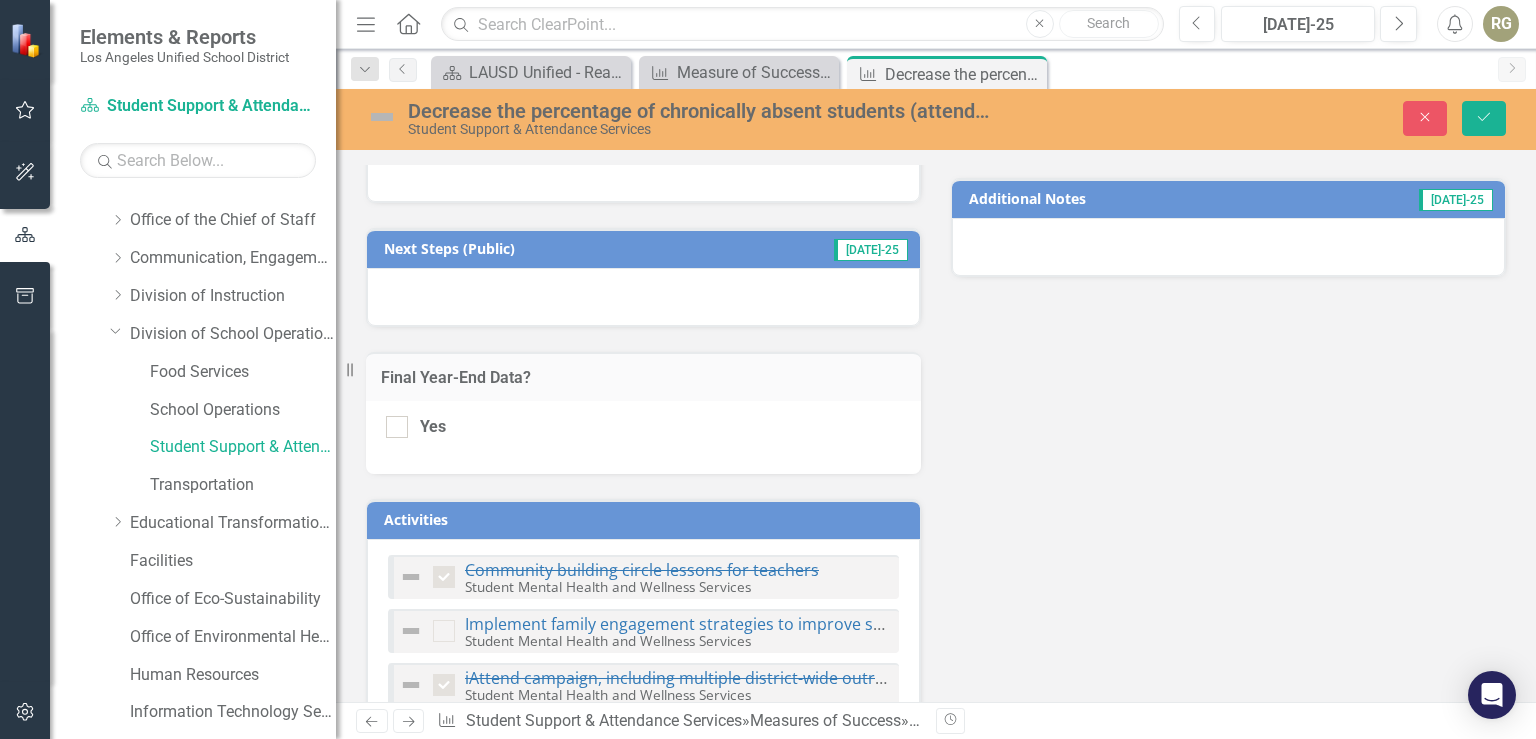 click on "Successes (Internal) [DATE]-25 Copy Forward  Copy Forward  Normal Text To open the popup, press Shift+Enter To open the popup, press Shift+Enter Switch to old editor Challenges (Internal) [DATE]-25 Copy Forward  Copy Forward  Normal Text To open the popup, press Shift+Enter To open the popup, press Shift+Enter Switch to old editor End-of-Year Update (Public) [DATE]-25 Next Steps (Public) [DATE]-25 Final Year-End Data? Yes Activities Community building circle lessons for teachers Student Mental Health and Wellness Services Implement family engagement strategies to improve student attendance. Student Mental Health and Wellness Services iAttend campaign, including multiple district-wide outreach days across [GEOGRAPHIC_DATA] ([DATE], [DATE], and [DATE]). Student Mental Health and Wellness Services Multi-Tiered System of Supports (MTSS) Student Mental Health and Wellness Services Student Diversion Referral Programs in partnership with L.A. School Police (LASPD) Student Mental Health and Wellness Services School Attendance Review Board" at bounding box center [936, 252] 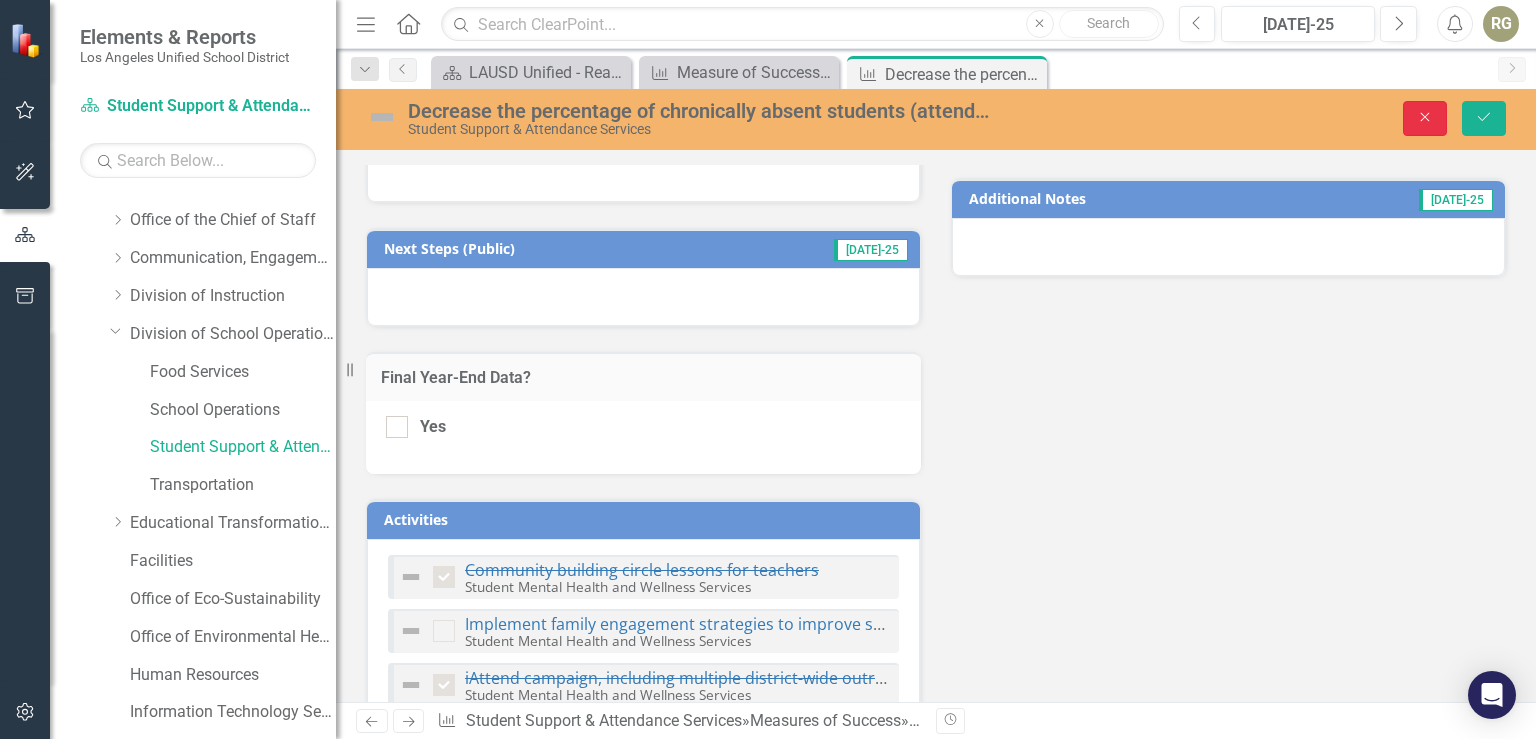 click on "Close" 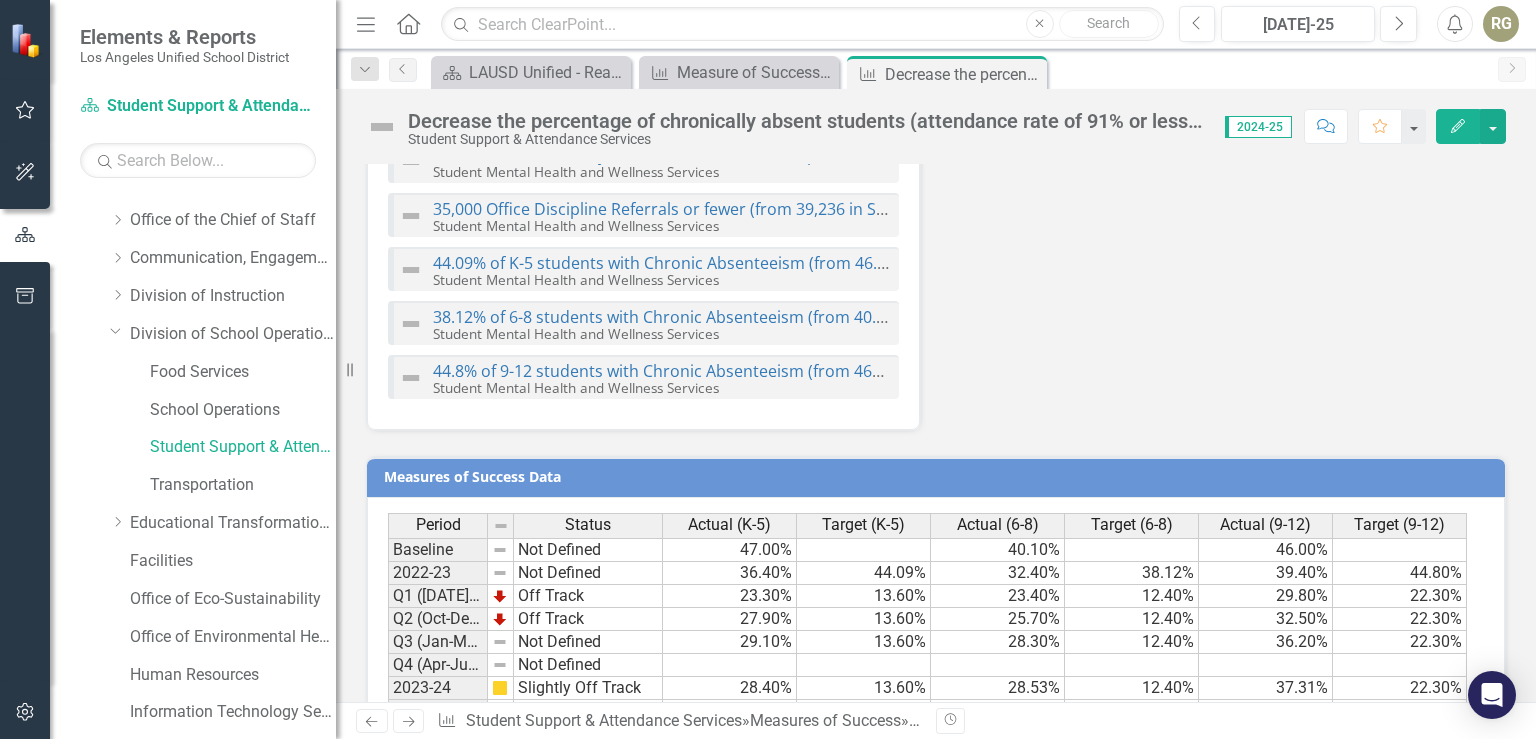 scroll, scrollTop: 2331, scrollLeft: 0, axis: vertical 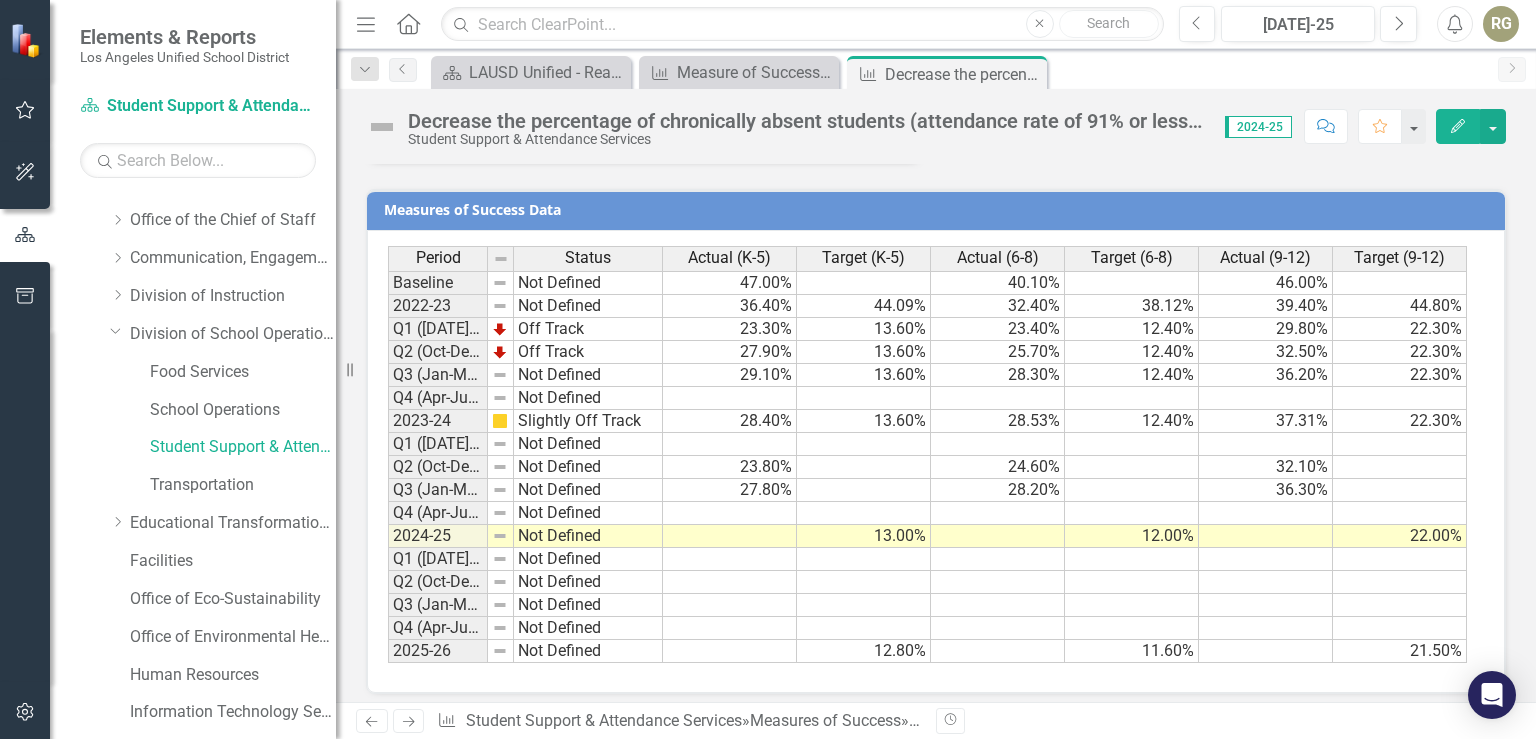 click on "Q2 (Oct-Dec)-25/26" at bounding box center (438, 582) 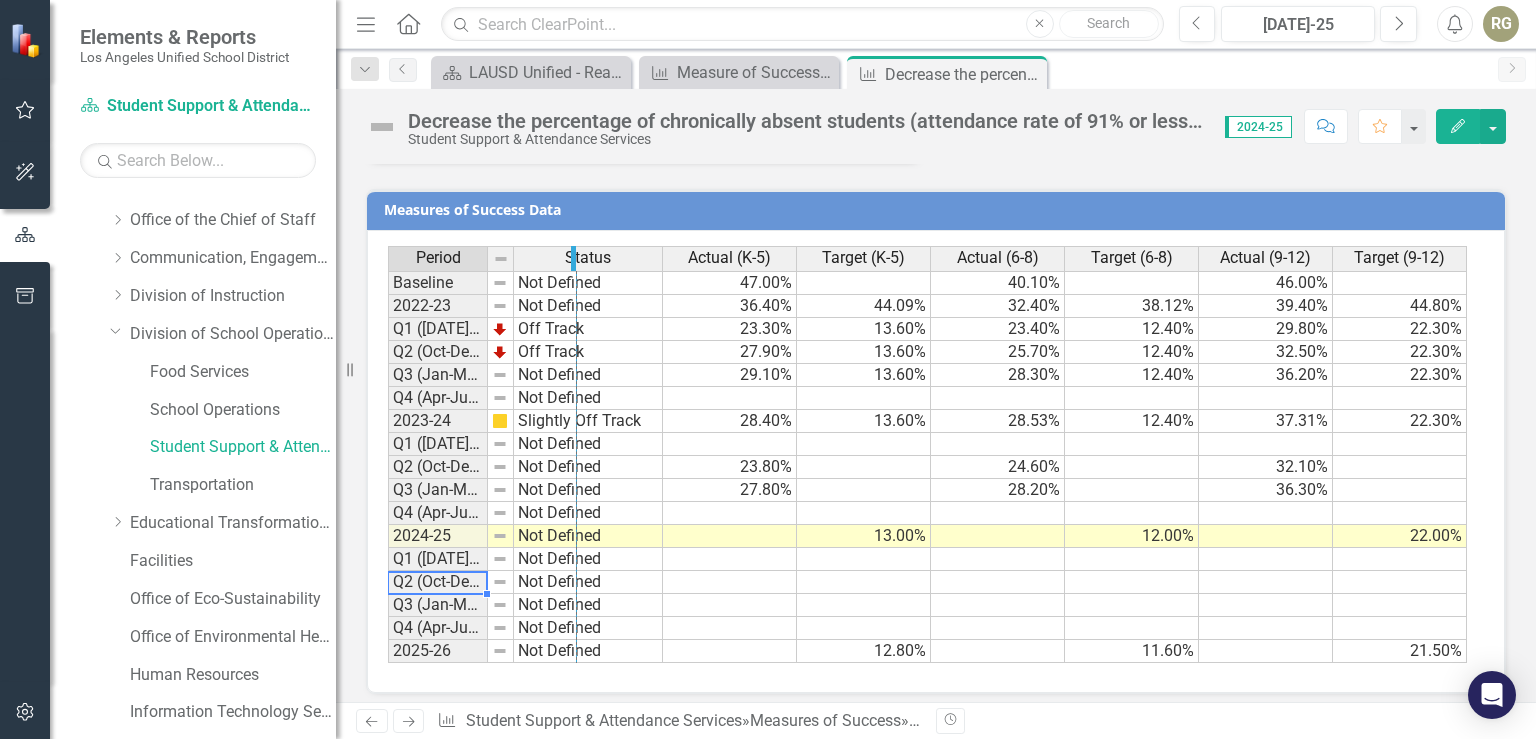 drag, startPoint x: 489, startPoint y: 242, endPoint x: 574, endPoint y: 254, distance: 85.84288 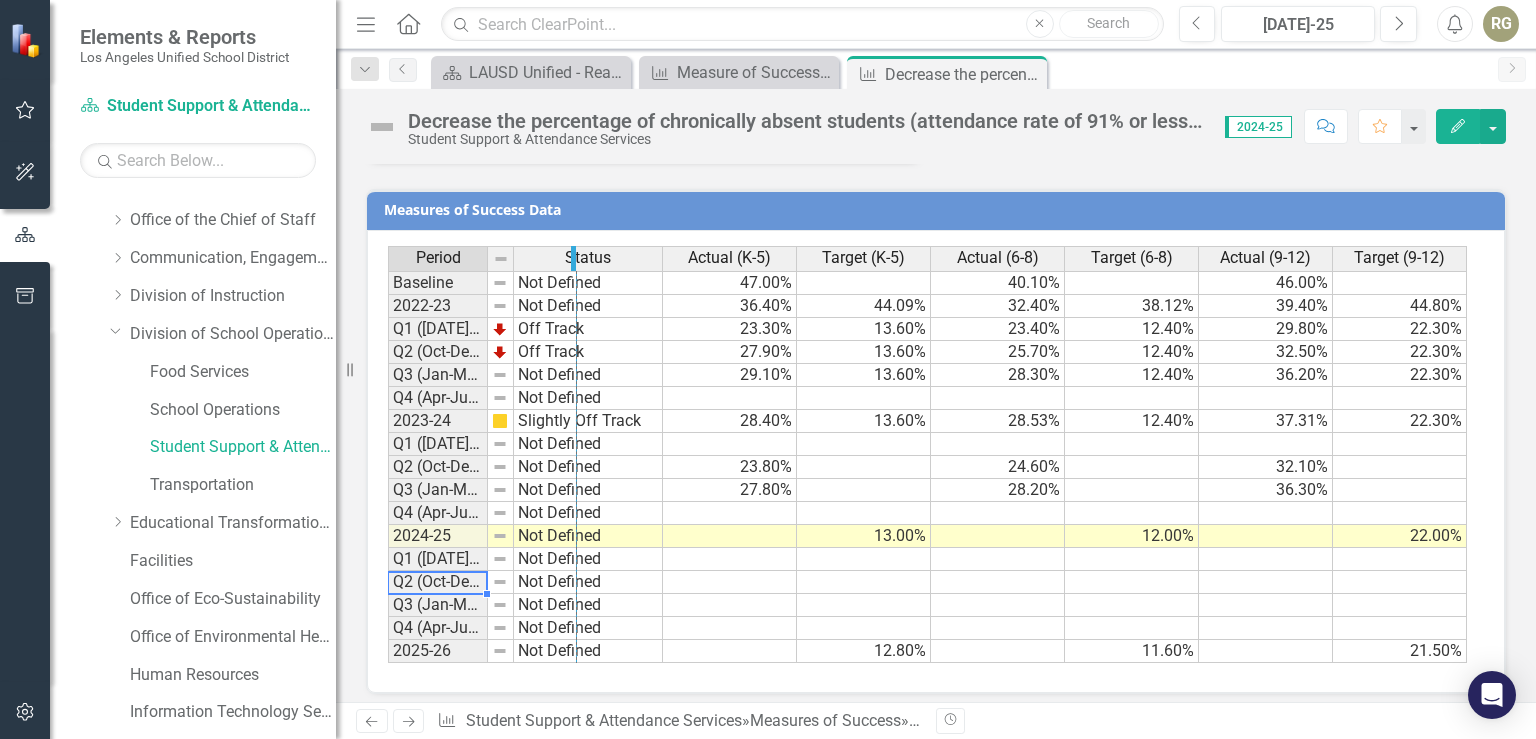 click at bounding box center (573, 258) 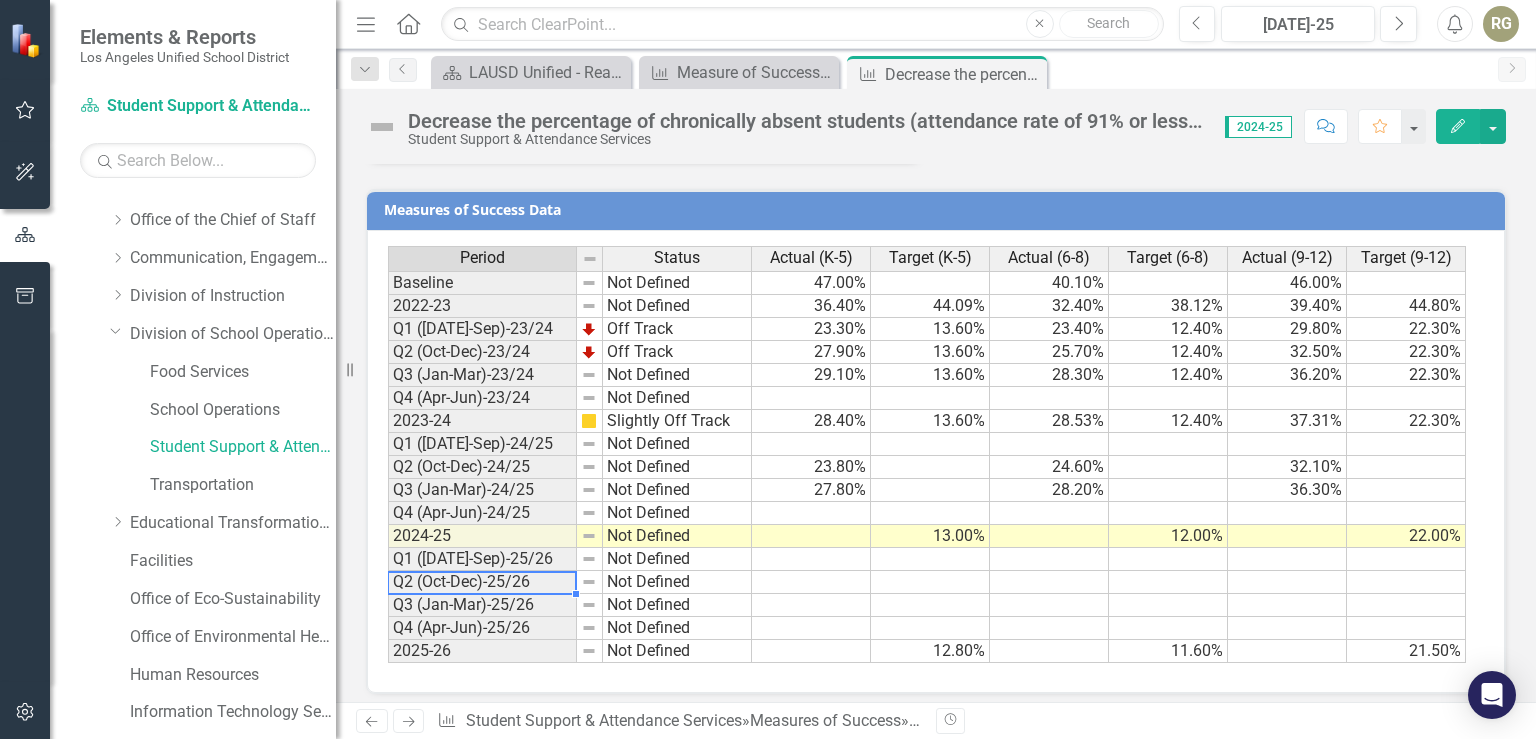 click at bounding box center (811, 605) 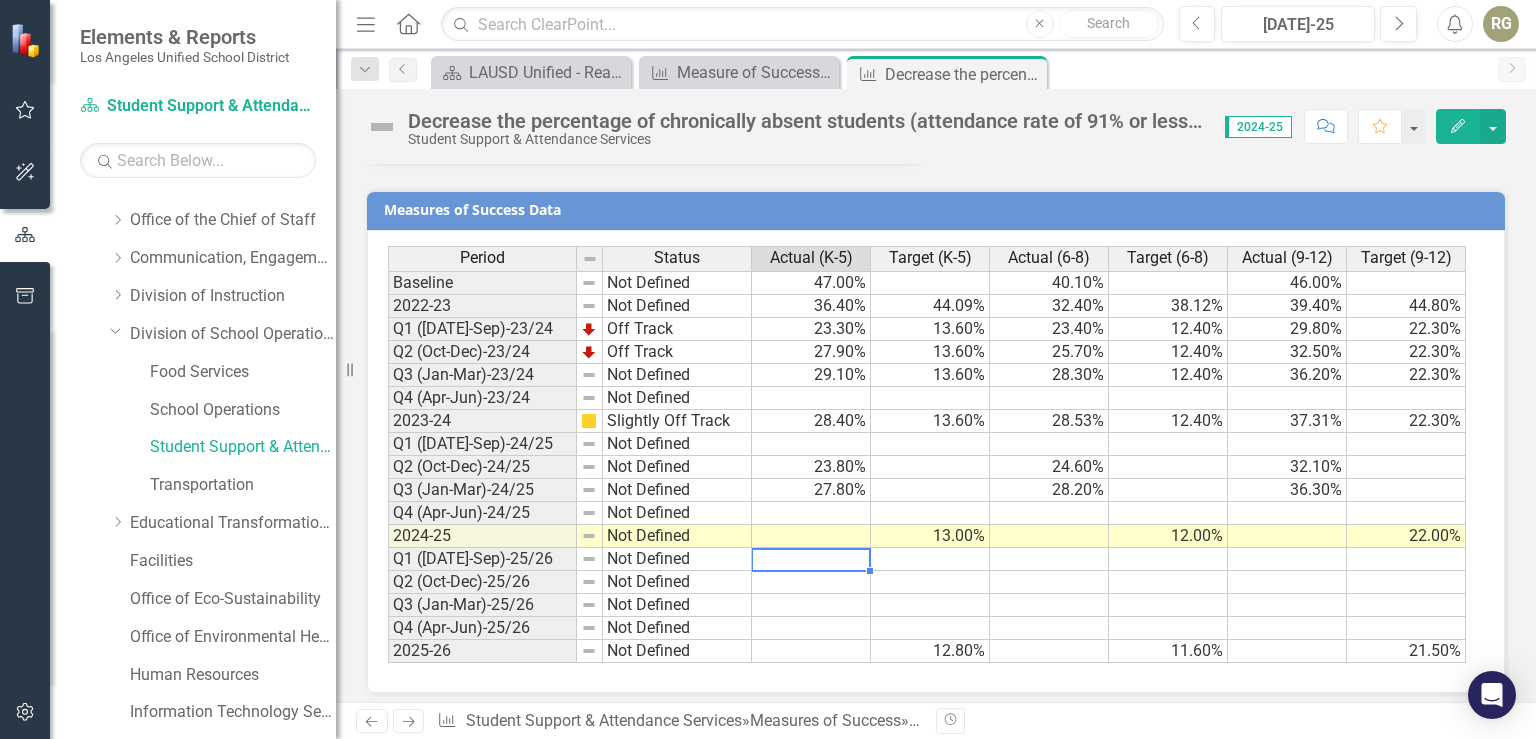 click at bounding box center [811, 559] 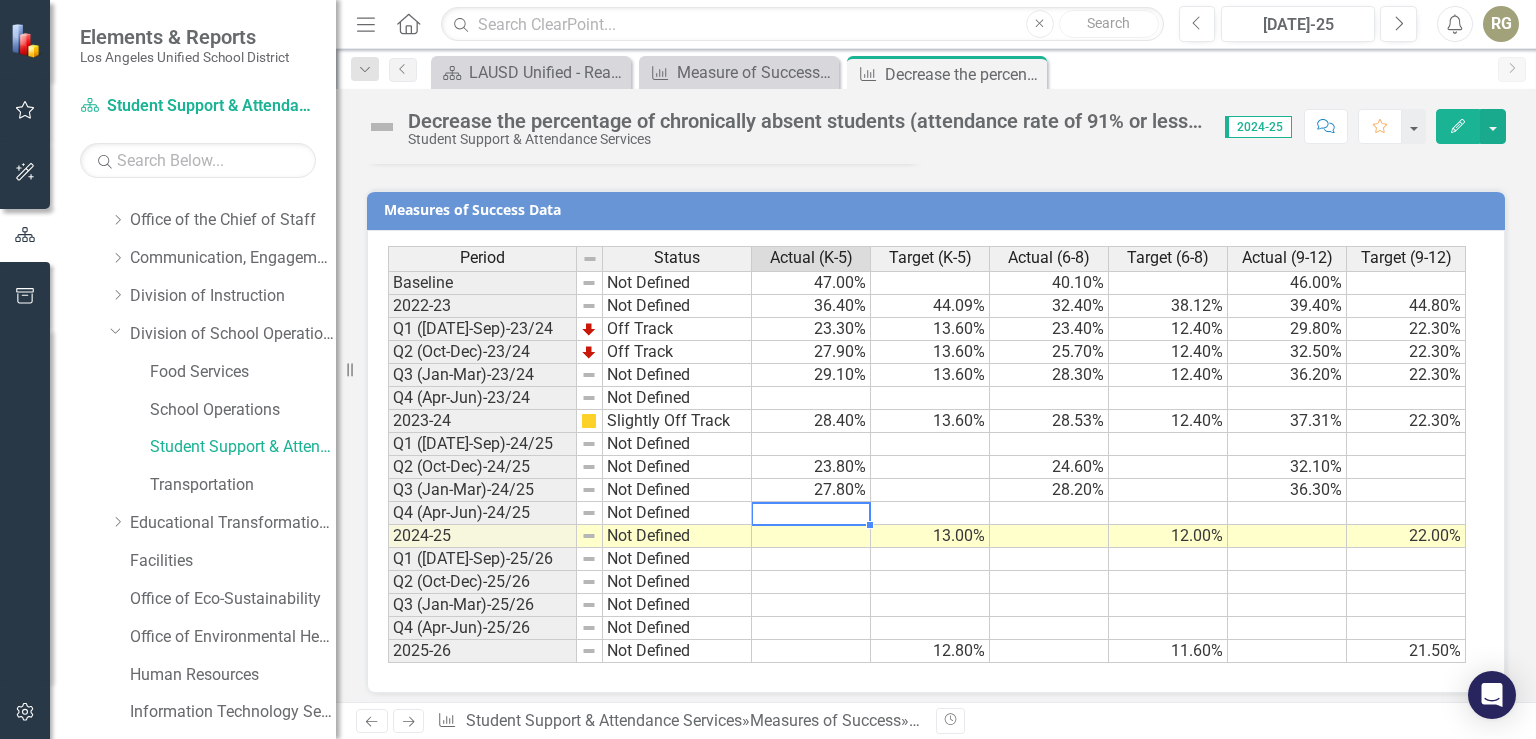 click at bounding box center [811, 513] 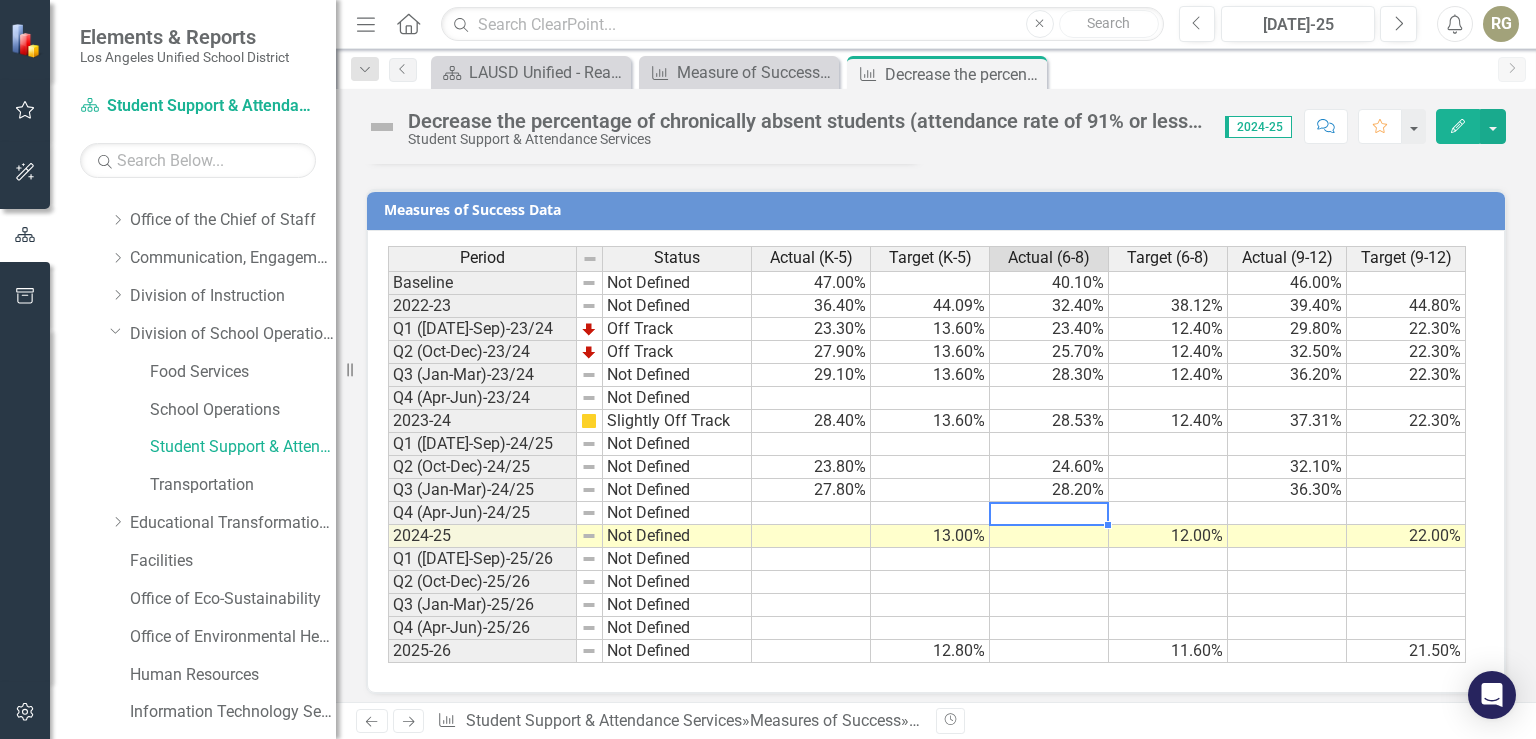 scroll, scrollTop: 0, scrollLeft: 14, axis: horizontal 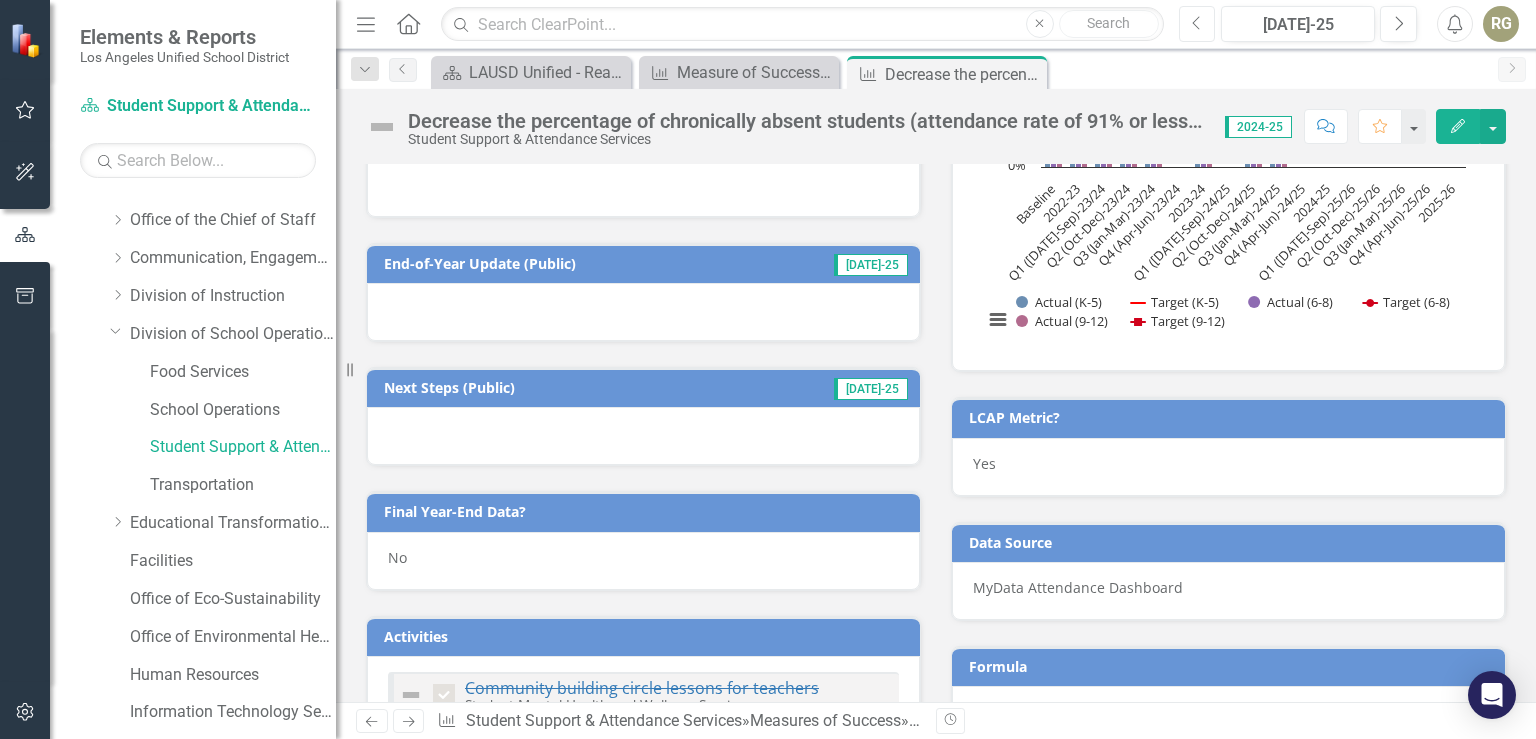 click on "Previous" 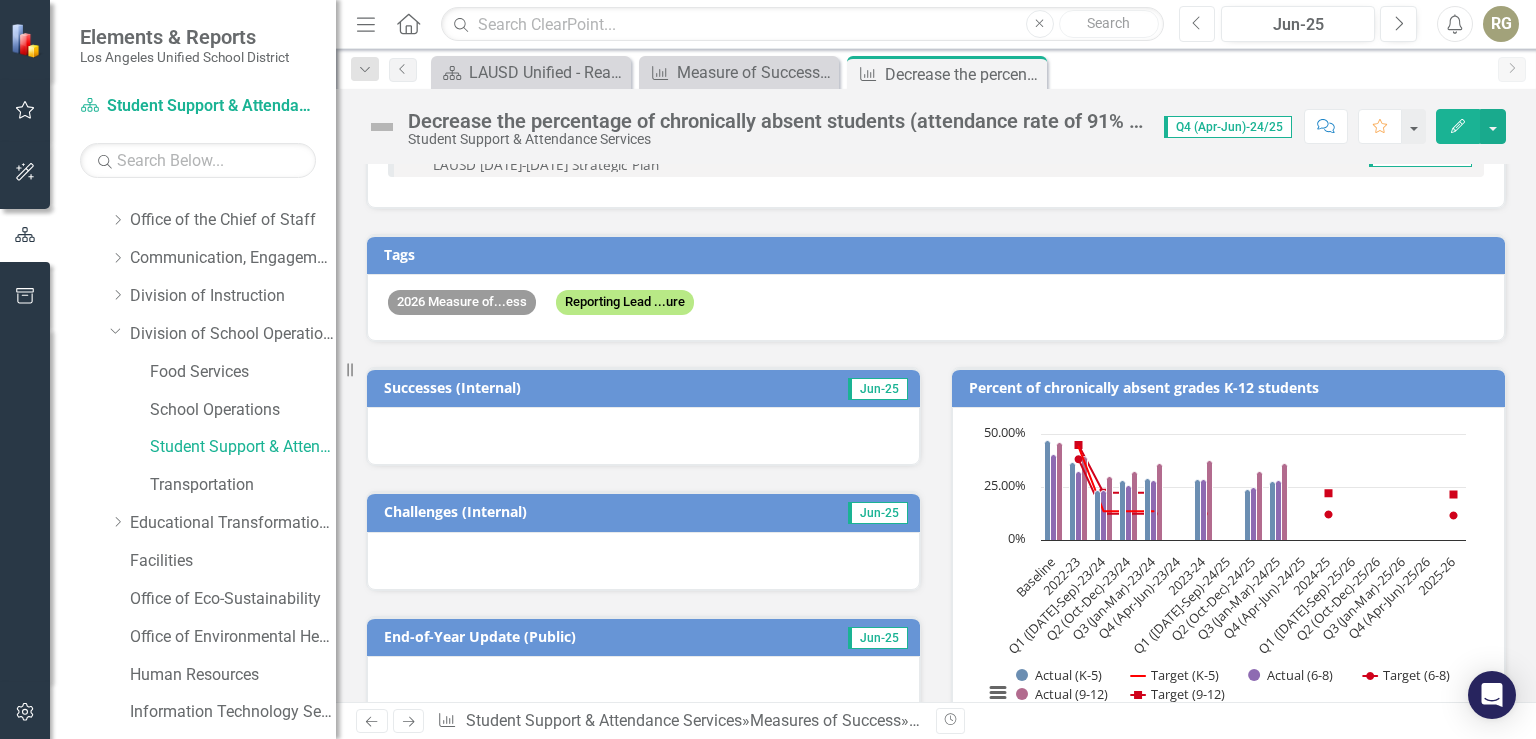 scroll, scrollTop: 0, scrollLeft: 0, axis: both 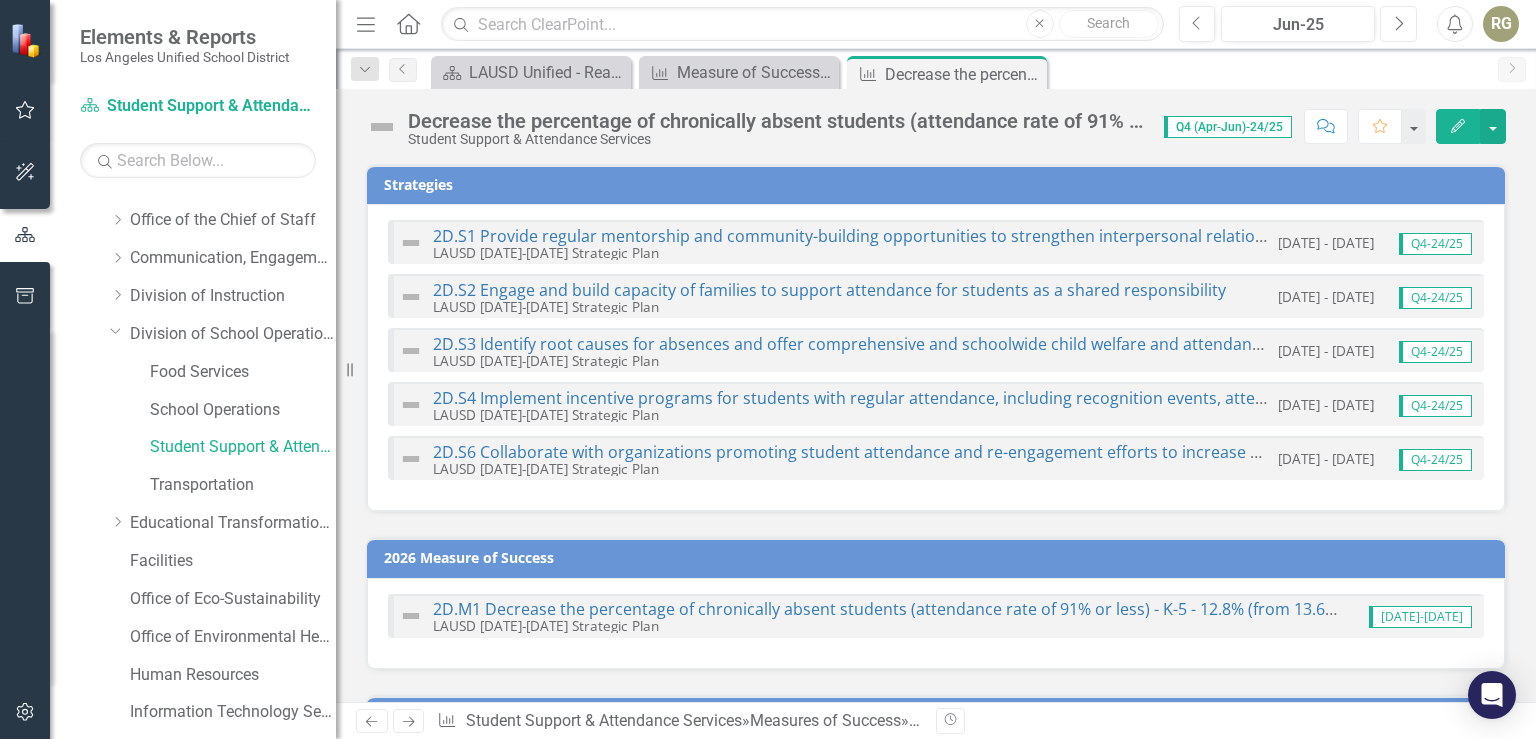 click on "Next" at bounding box center [1398, 24] 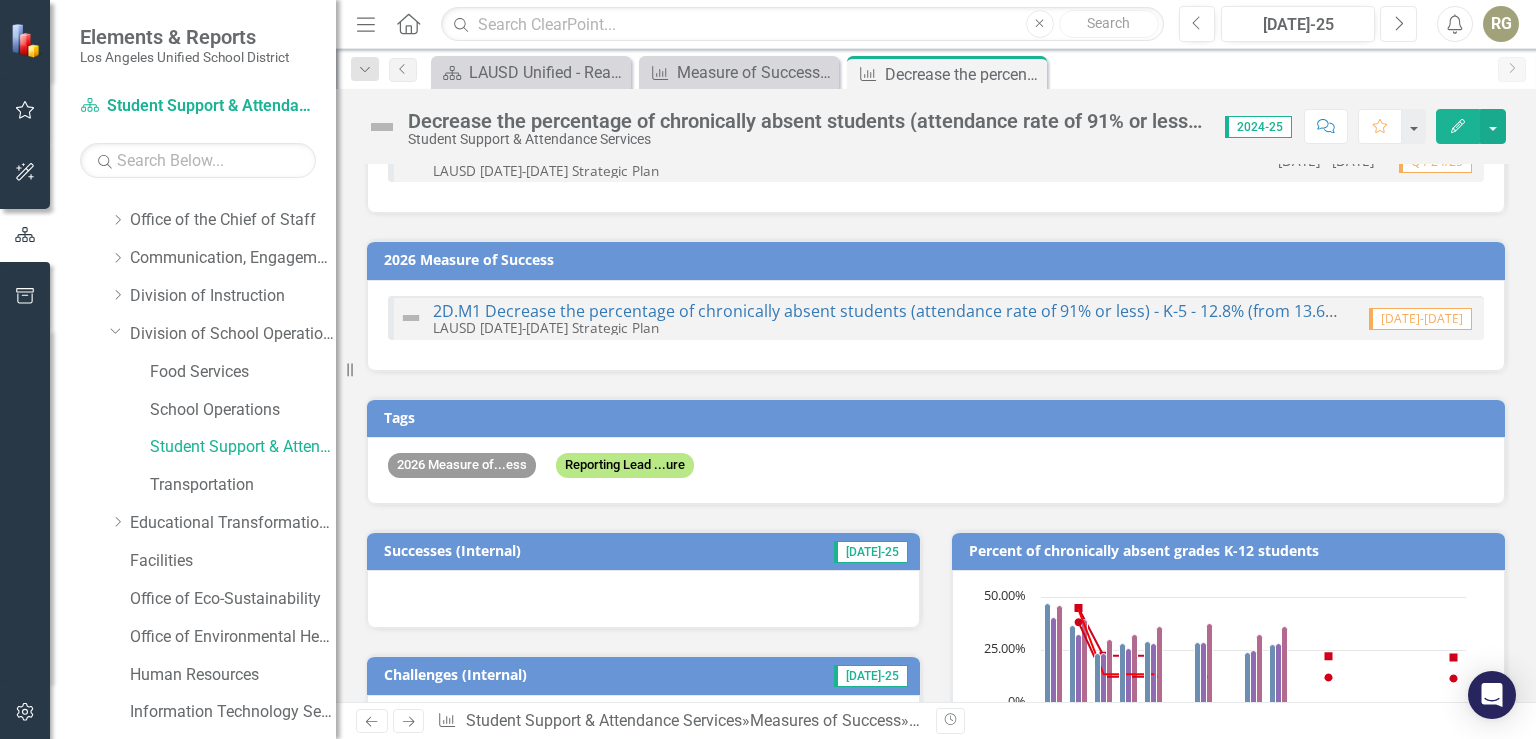 scroll, scrollTop: 346, scrollLeft: 0, axis: vertical 